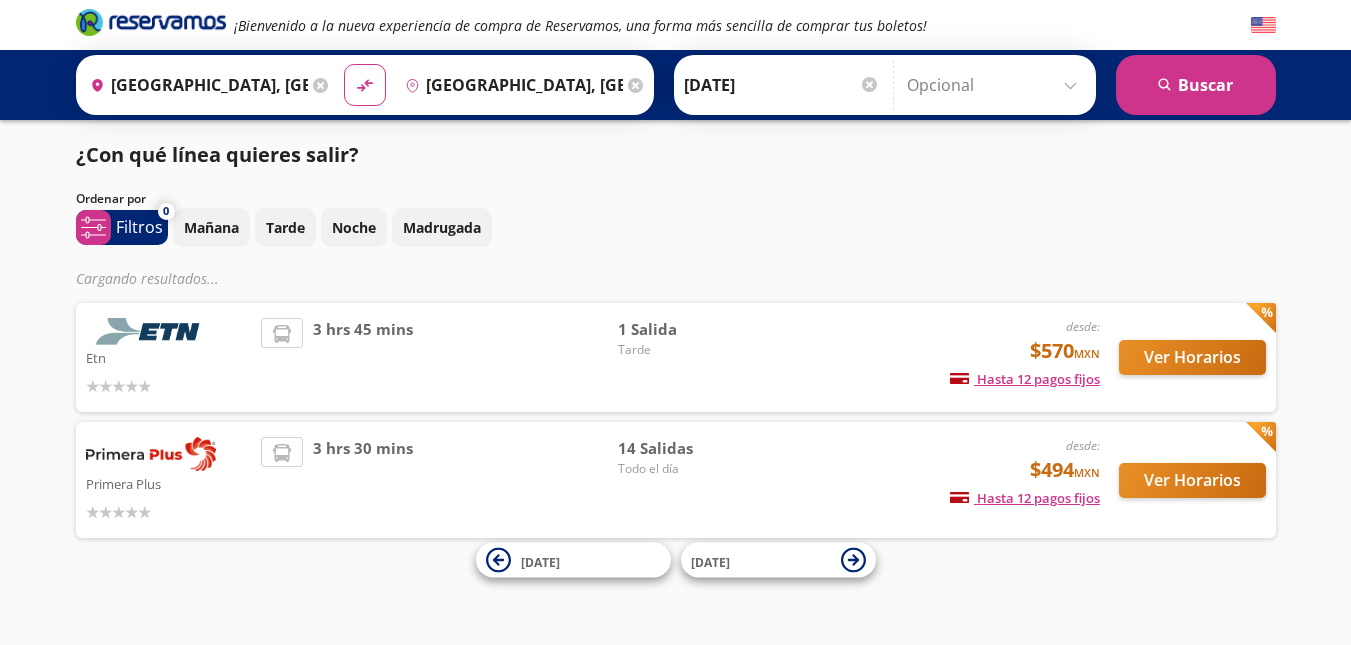 scroll, scrollTop: 0, scrollLeft: 0, axis: both 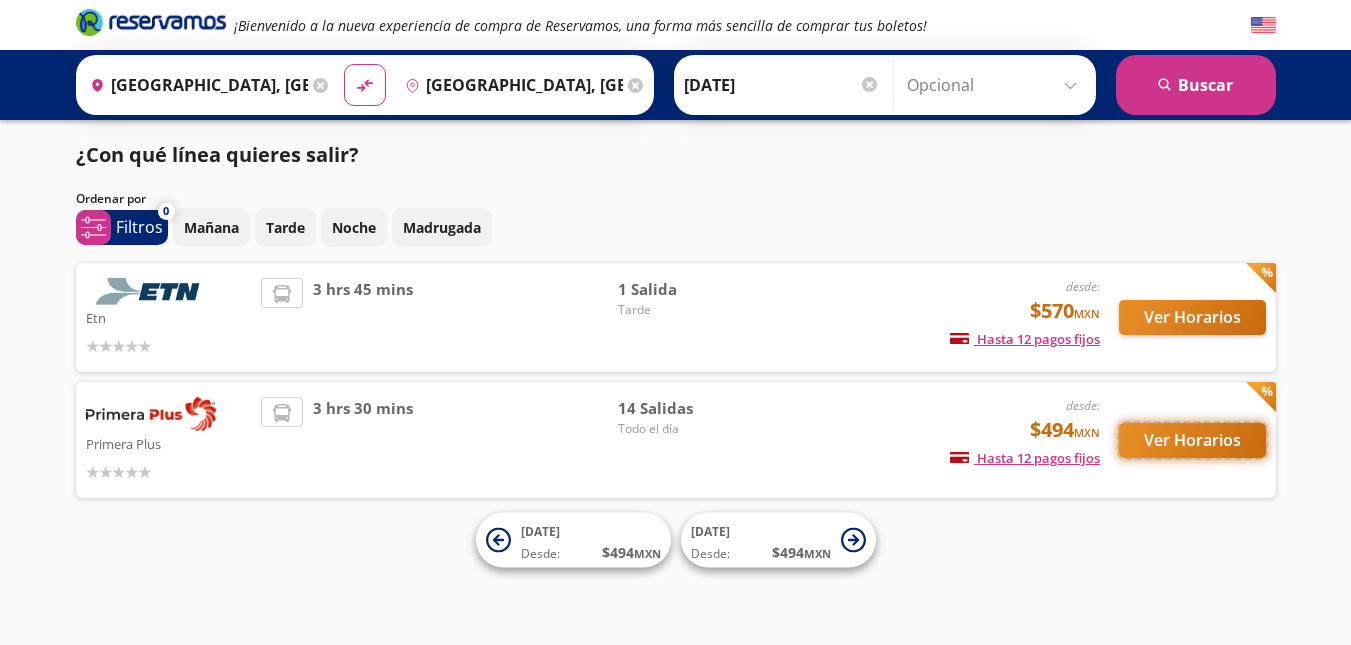 click on "Ver Horarios" at bounding box center [1192, 440] 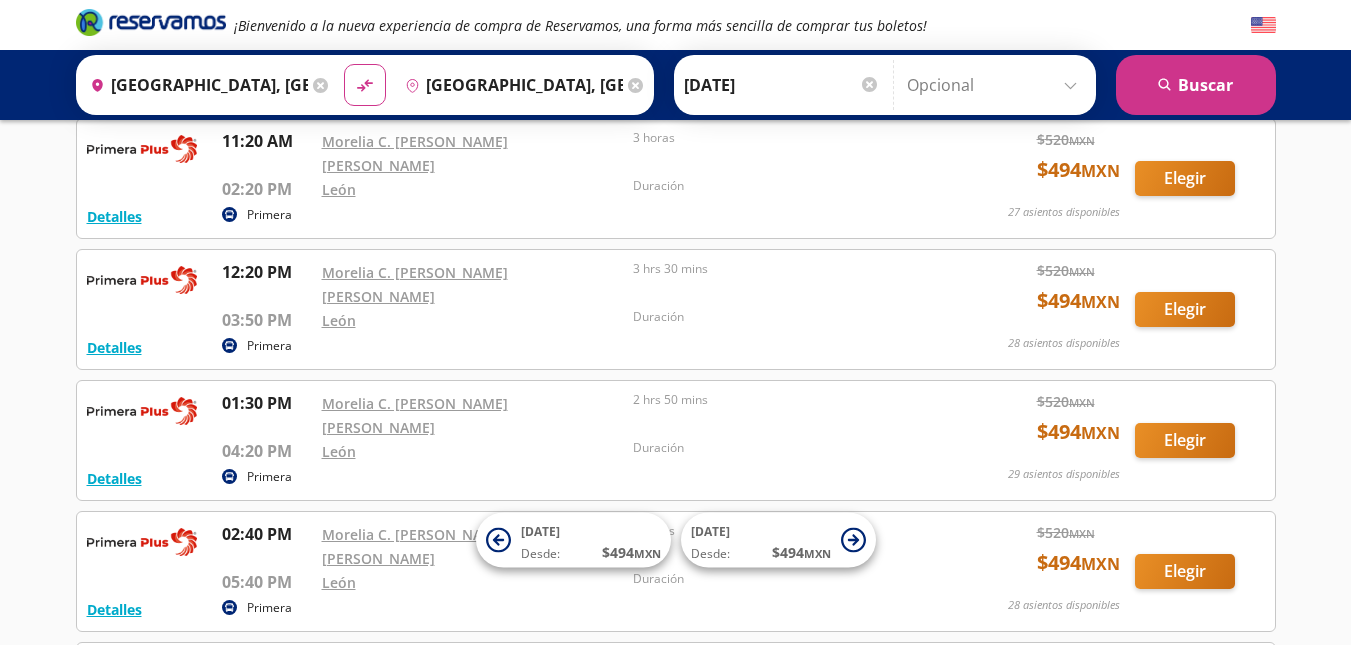 scroll, scrollTop: 904, scrollLeft: 0, axis: vertical 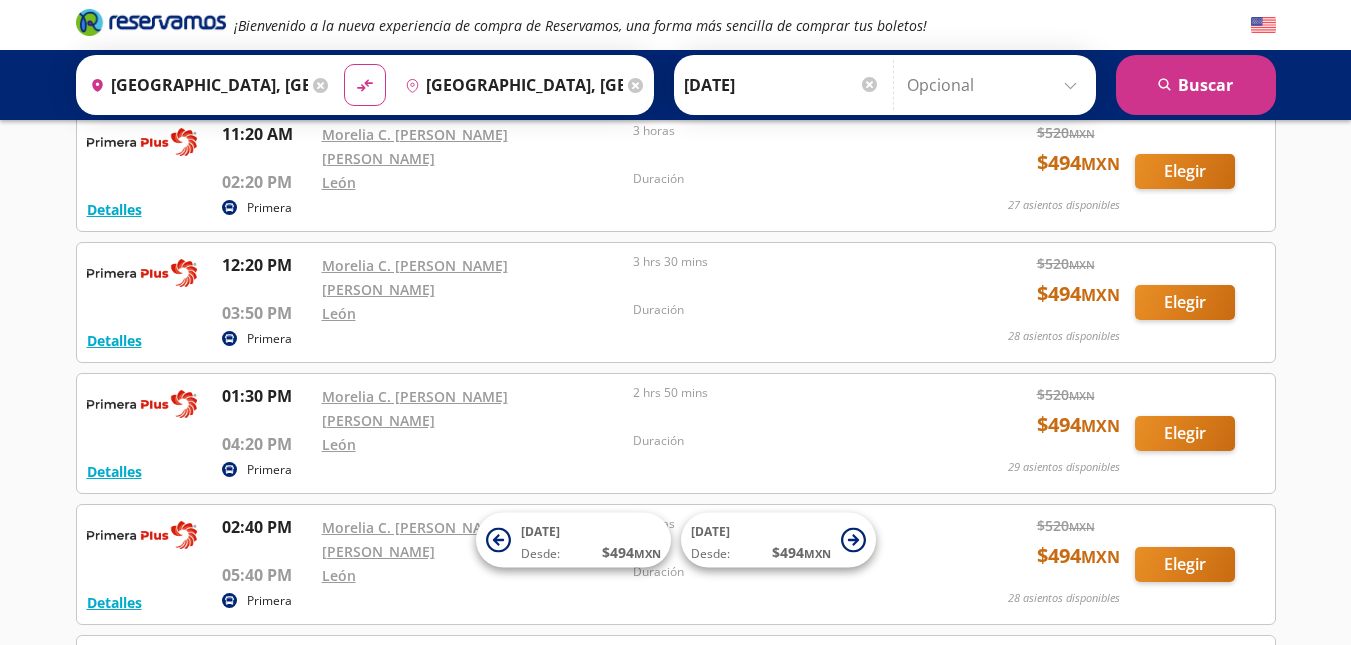 click on "Duración" at bounding box center [784, 441] 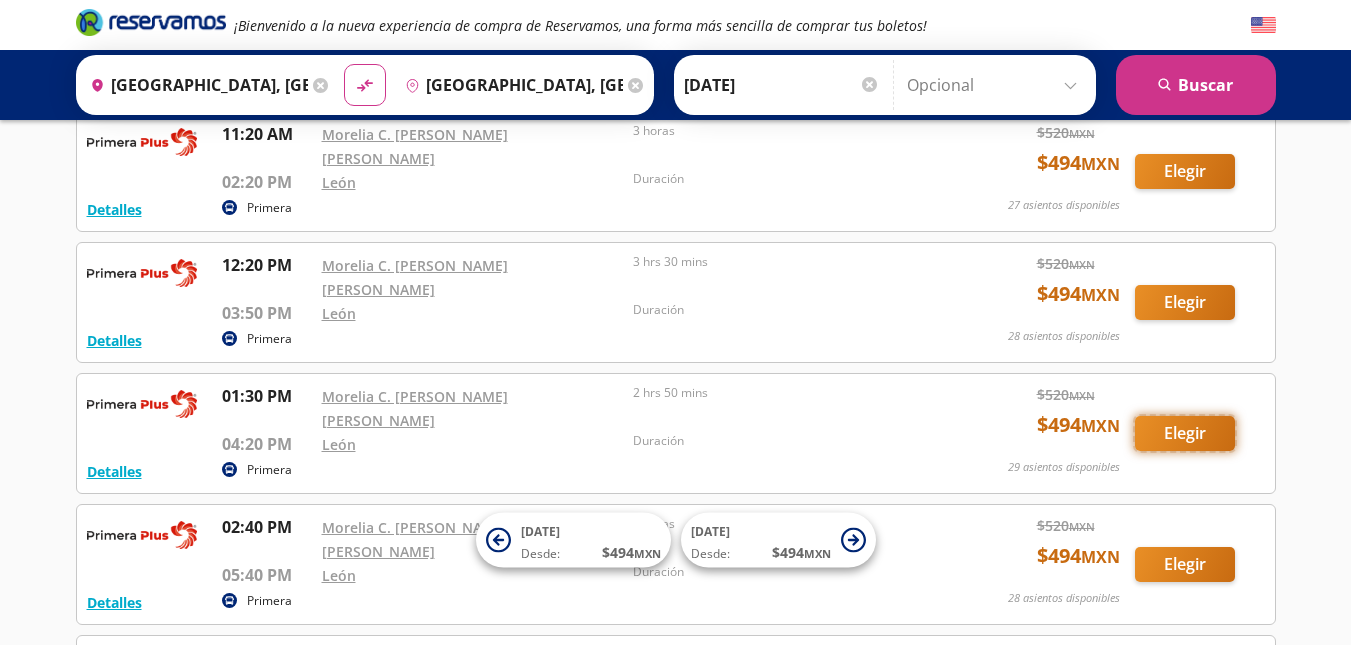 click on "Elegir" at bounding box center [1185, 433] 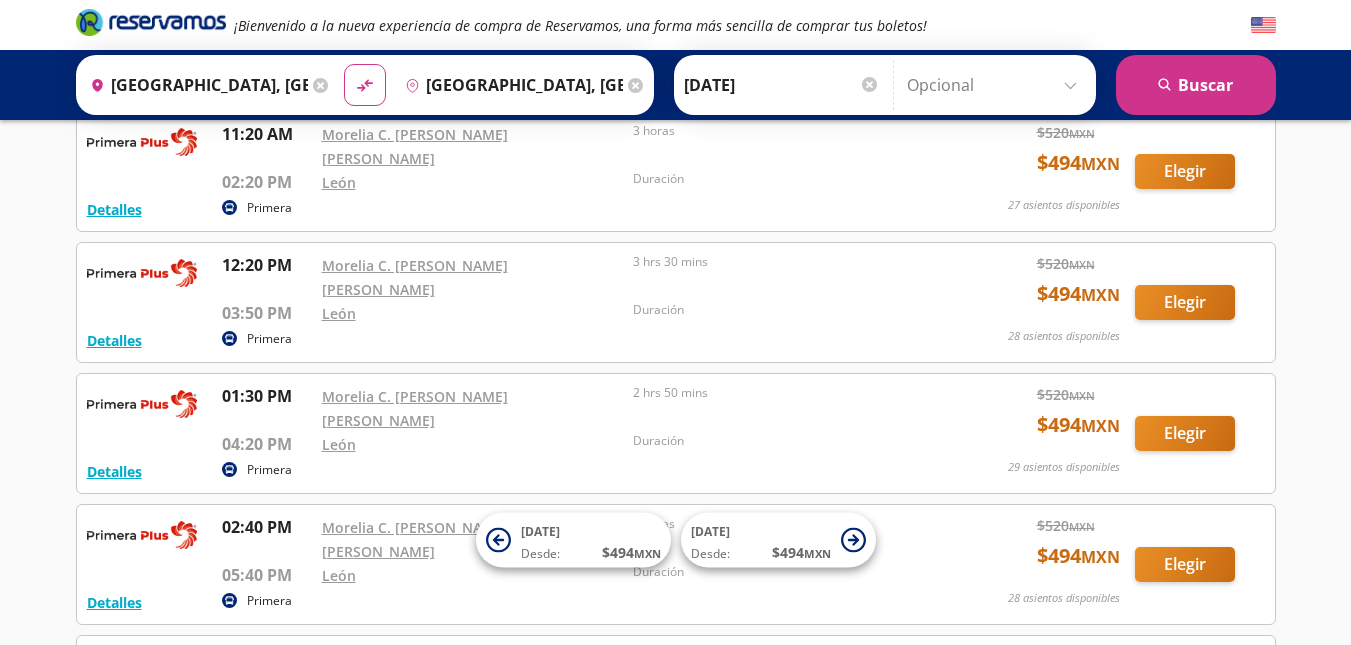 scroll, scrollTop: 0, scrollLeft: 0, axis: both 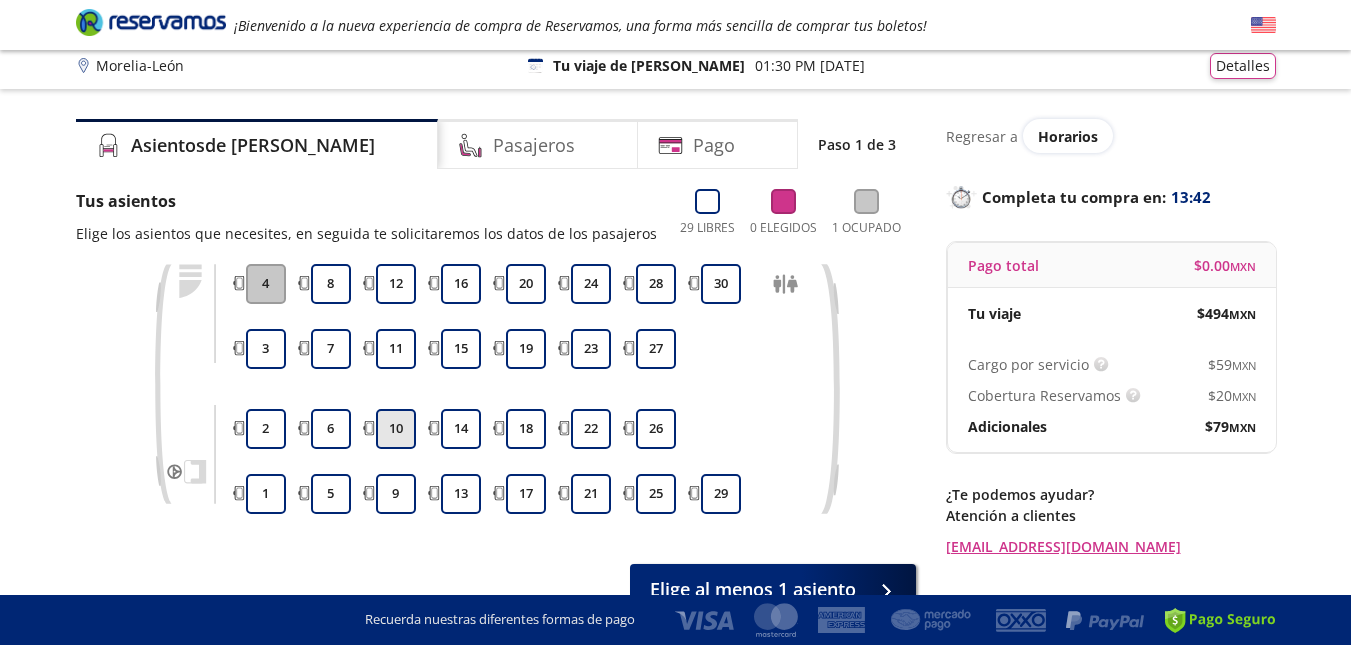 click on "10" at bounding box center (396, 429) 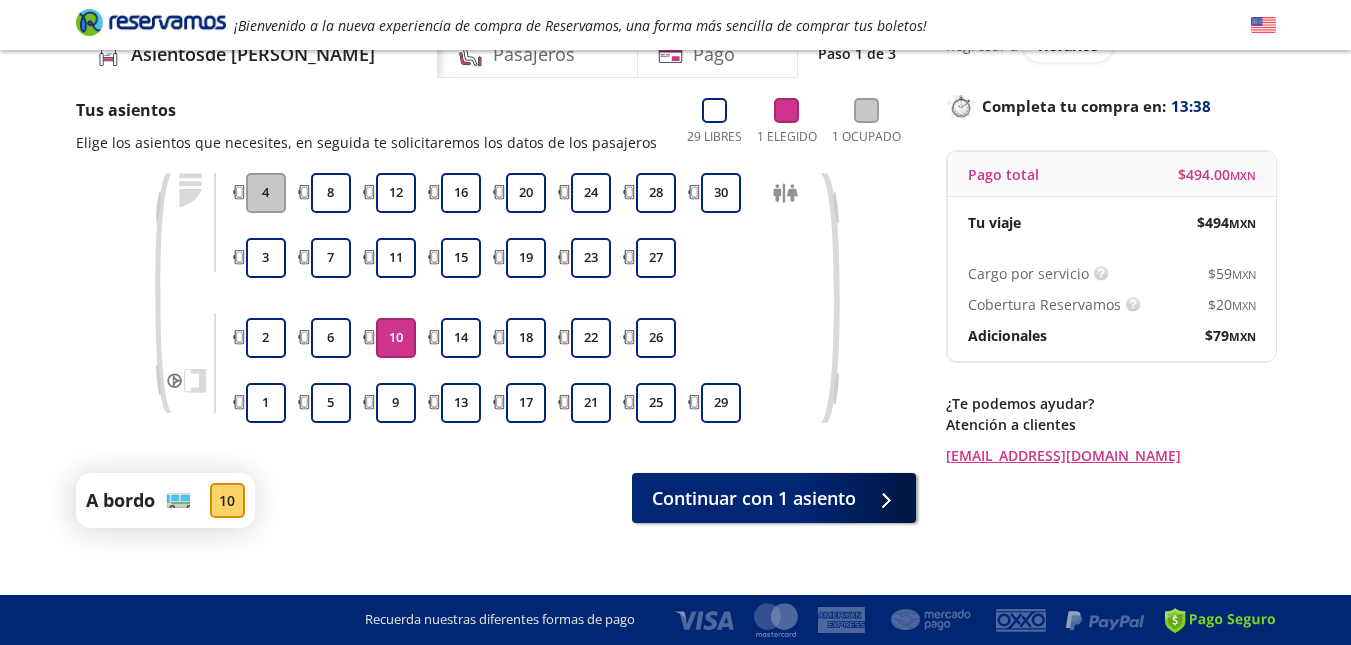 scroll, scrollTop: 123, scrollLeft: 0, axis: vertical 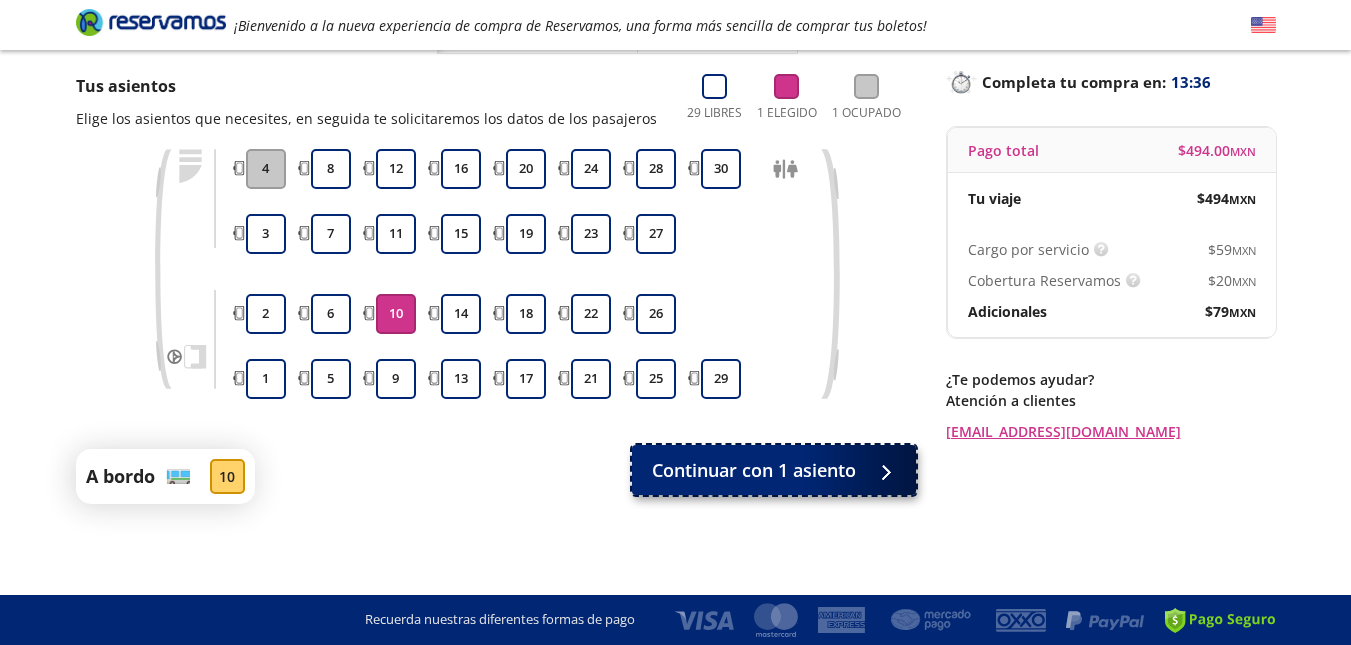 click on "Continuar con 1 asiento" at bounding box center (754, 470) 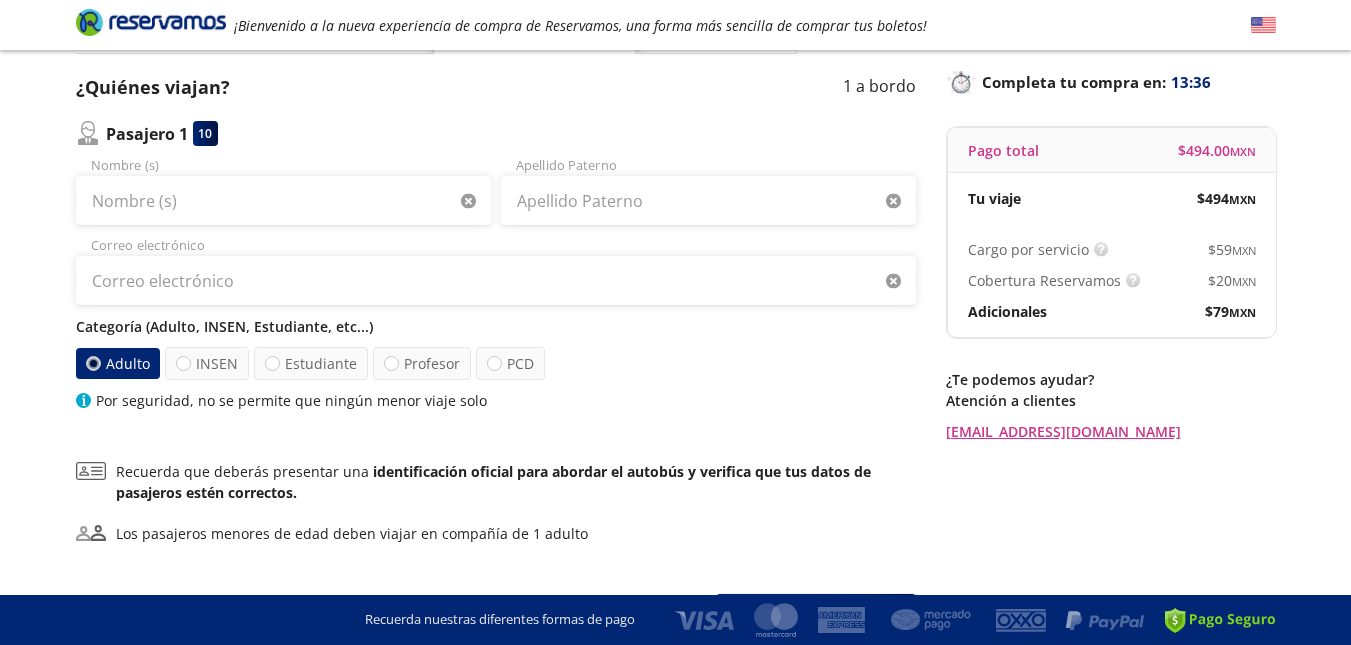 scroll, scrollTop: 0, scrollLeft: 0, axis: both 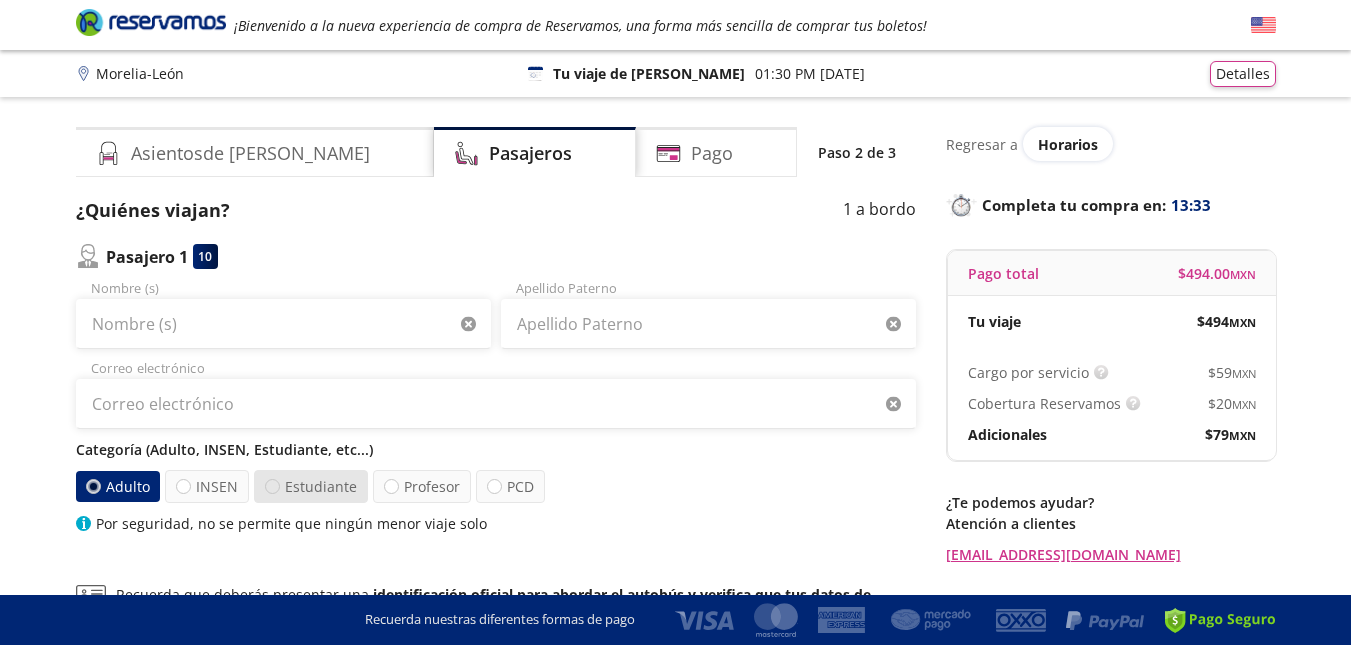 click at bounding box center (272, 486) 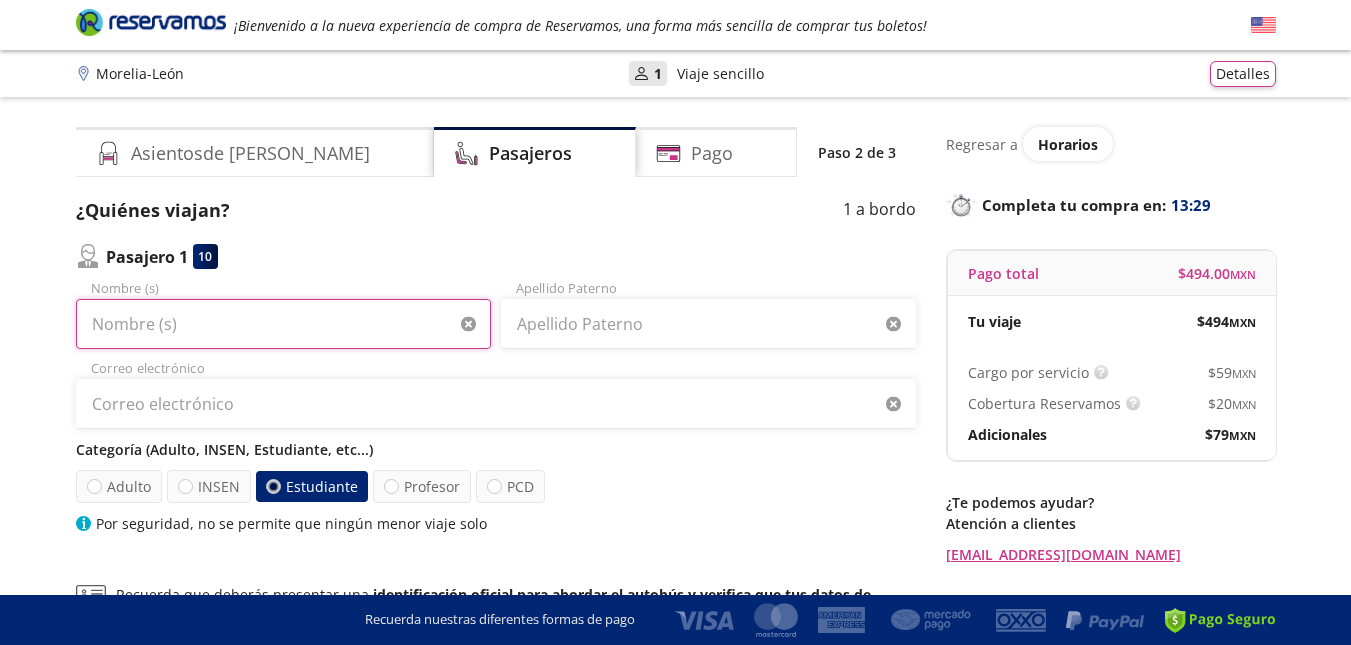 click on "Nombre (s)" at bounding box center (283, 324) 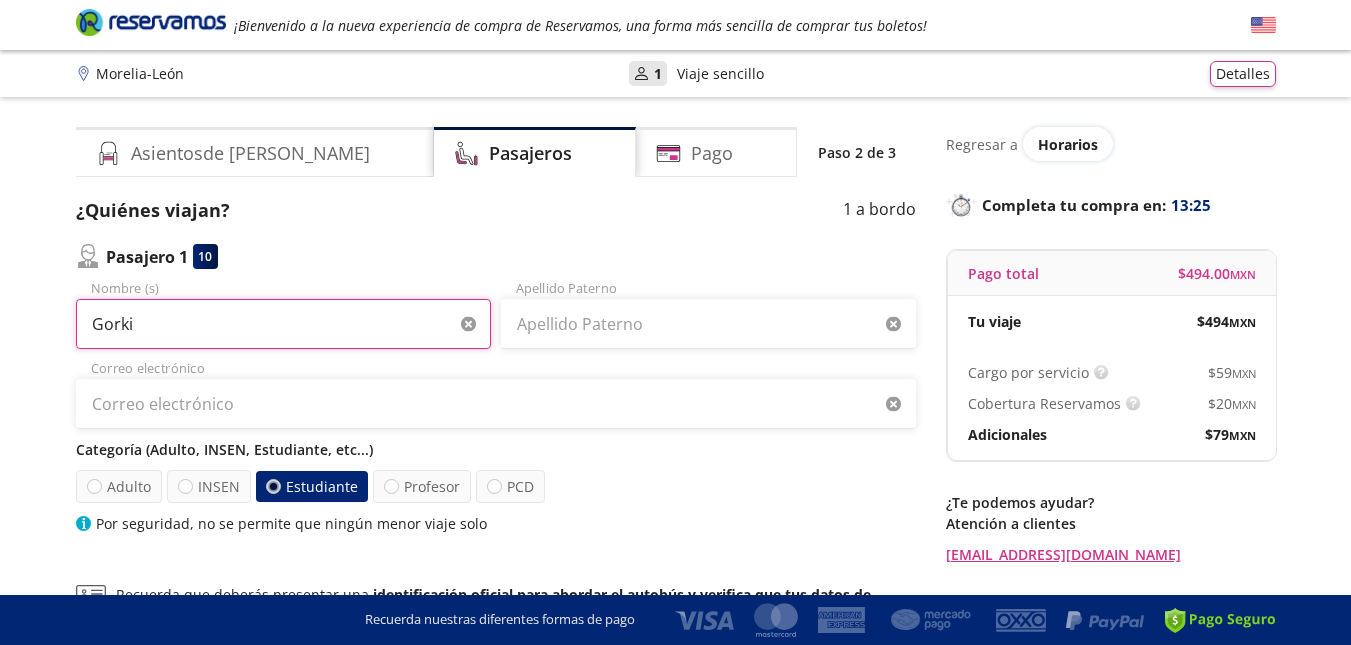 type on "Gorki" 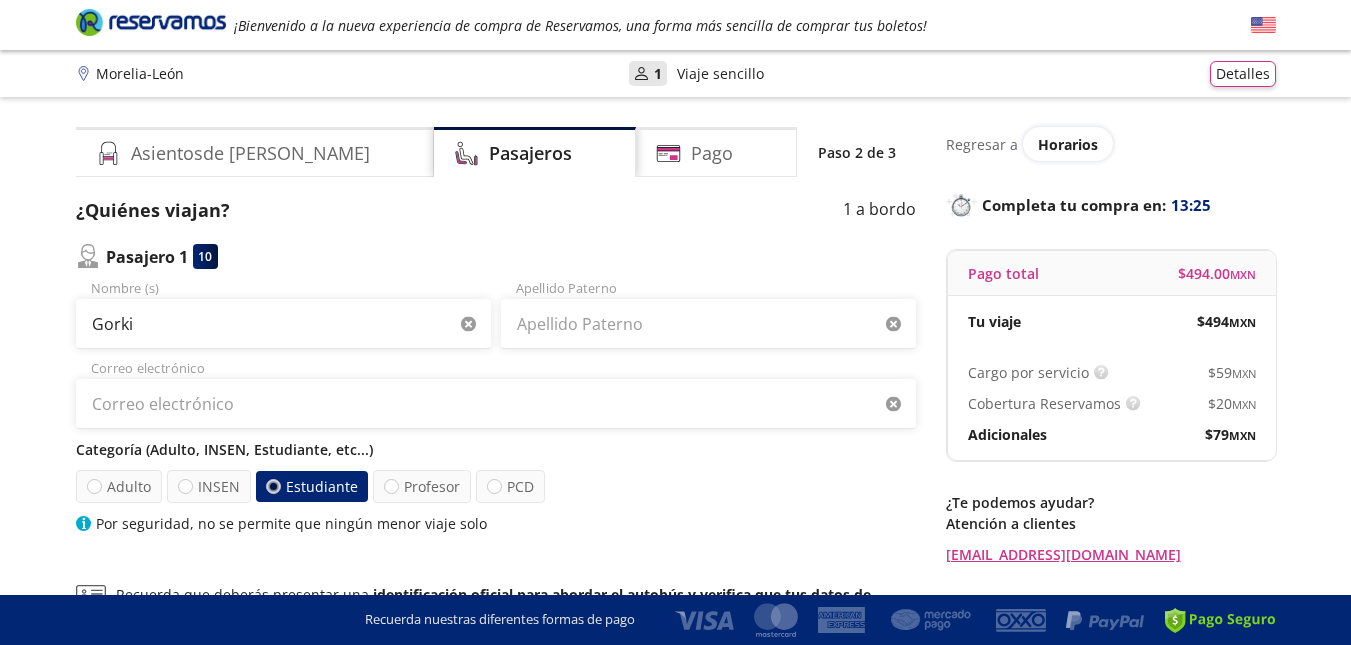 type 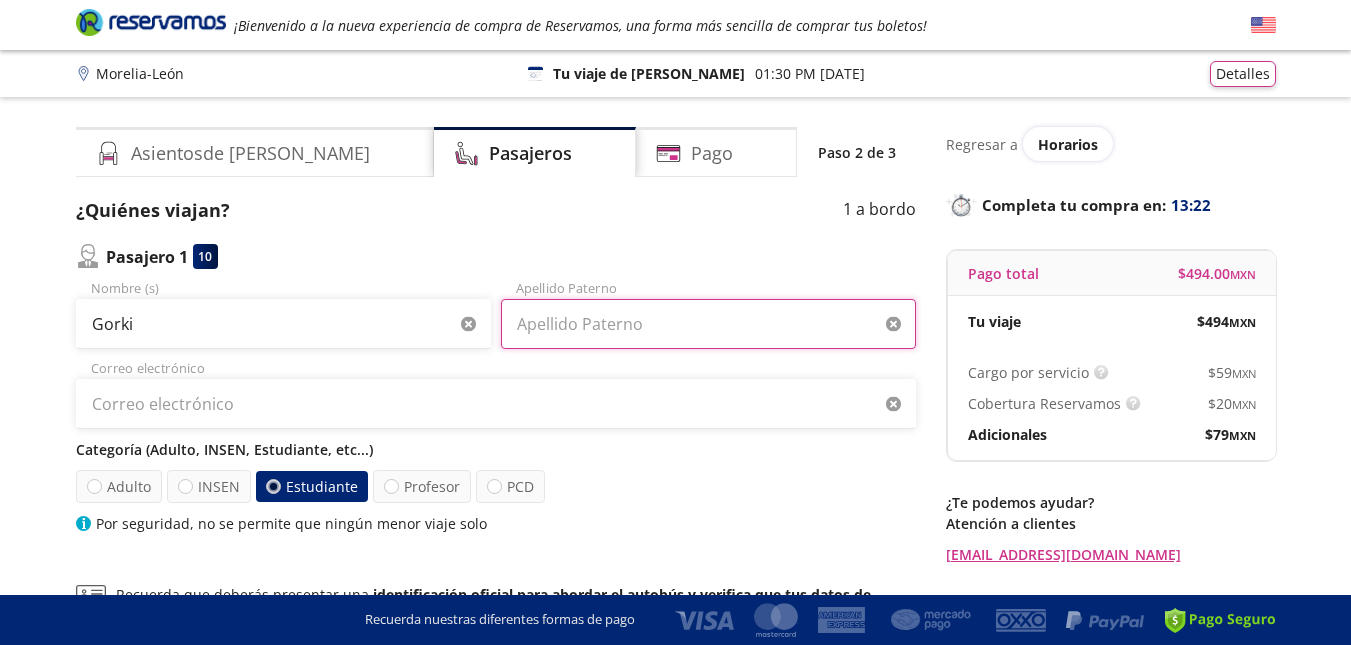 click on "Apellido Paterno" at bounding box center [708, 324] 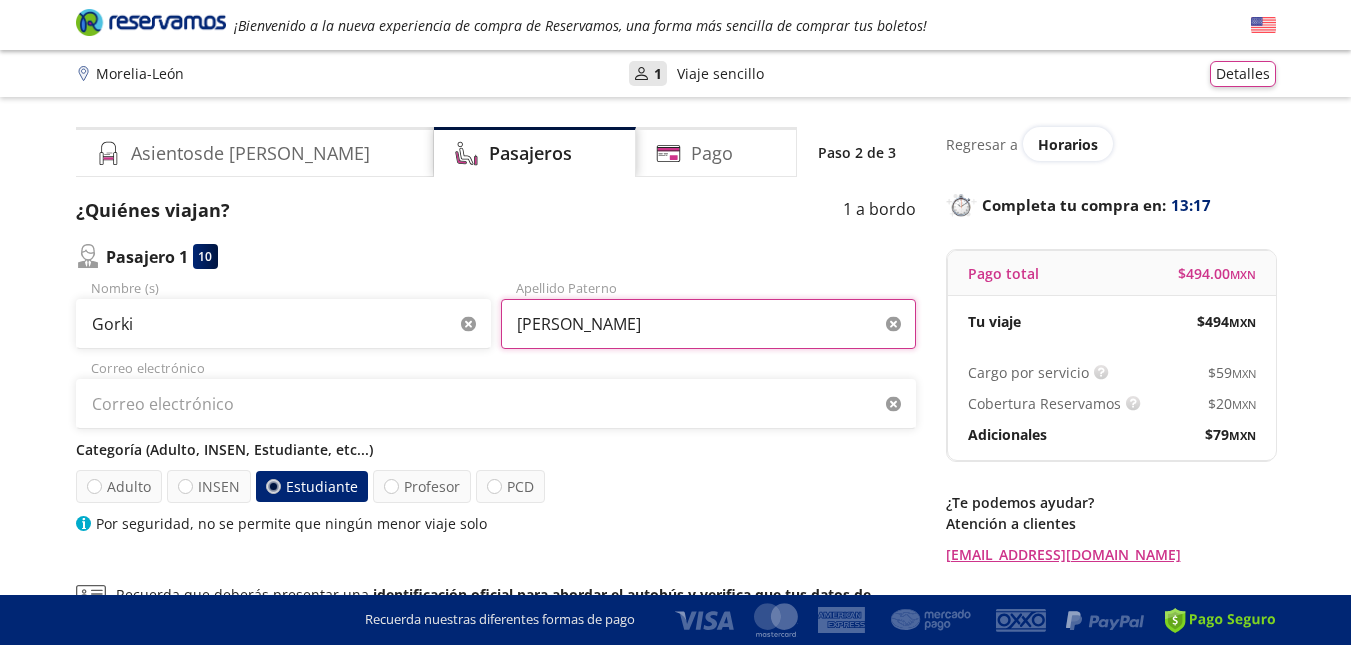 type on "[PERSON_NAME]" 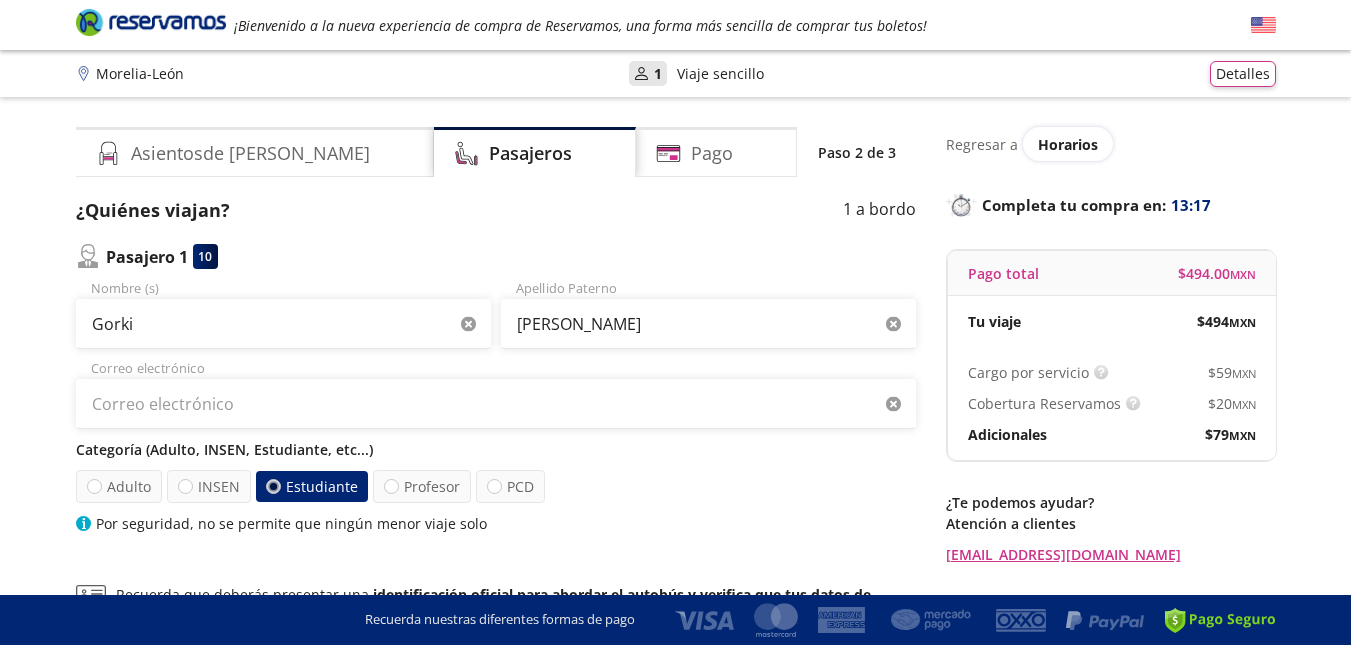 type 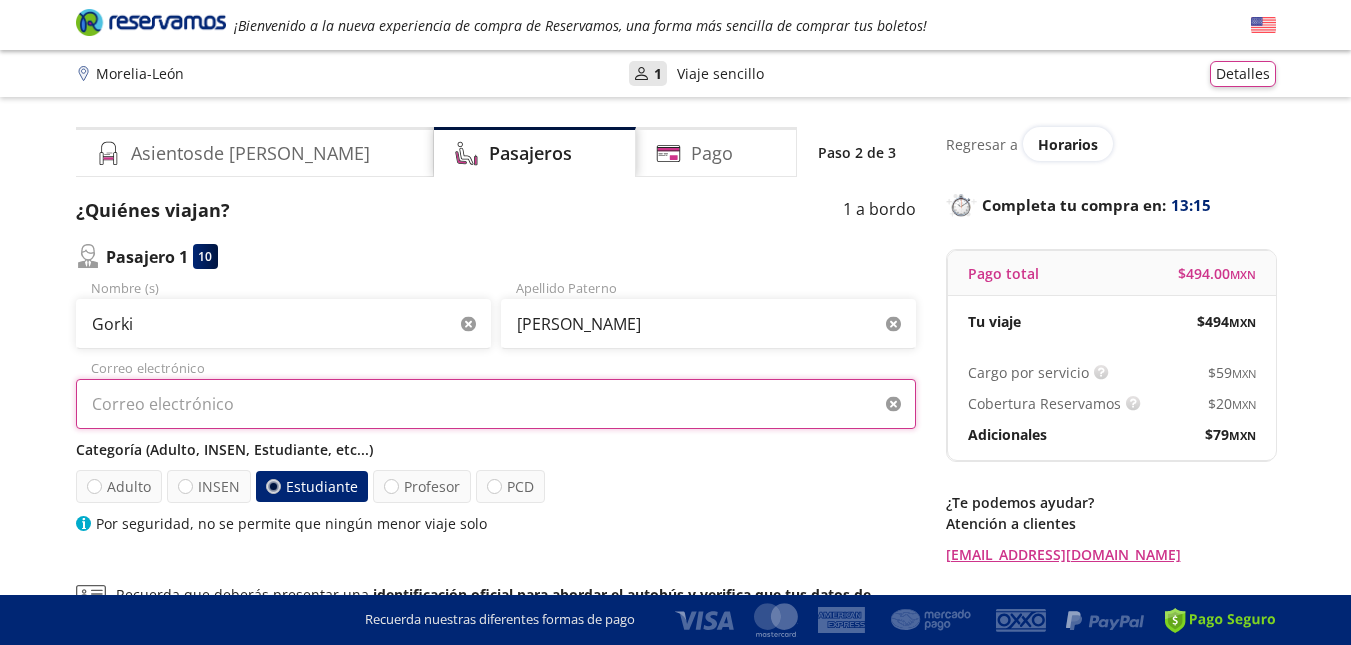 click on "Correo electrónico" at bounding box center [496, 404] 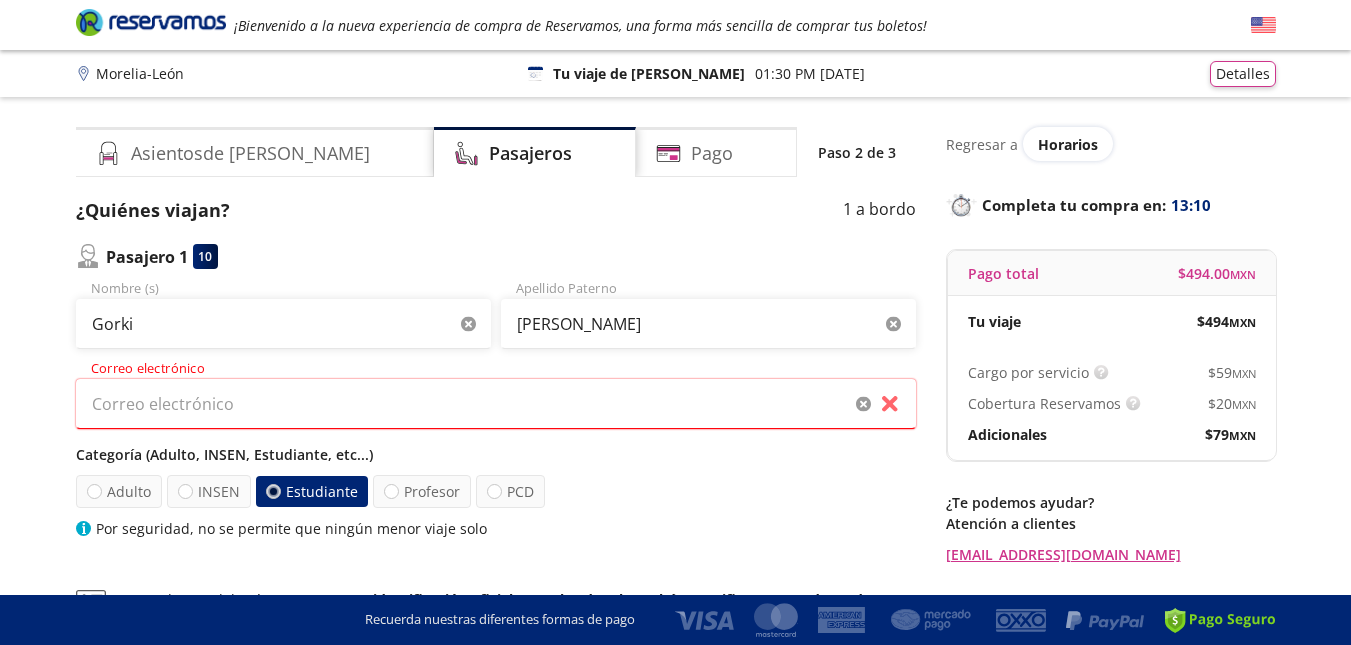 click on "Group 9 Created with Sketch. Datos para la compra Morelia  -  León ¡Bienvenido a la nueva experiencia de compra de Reservamos, una forma más sencilla de comprar tus boletos! Completa tu compra en : 13:10 Morelia  -  León 126 Tu viaje de ida 01:30 PM - 17 Jul Detalles Completa tu compra en : 13:10 Asientos  de Ida Pasajeros Pago Paso 2 de 3 ¿Quiénes viajan? 1 a bordo Pasajero 1 10 Gorki Nombre (s) Morales Campos Apellido Paterno Correo electrónico Categoría (Adulto, INSEN, Estudiante, etc...) Adulto INSEN Estudiante Profesor PCD Por seguridad, no se permite que ningún menor viaje solo Recuerda que deberás presentar una   identificación oficial para abordar el autobús y verifica que tus datos de pasajeros estén correctos. Los pasajeros menores de edad deben viajar en compañía de 1 adulto Siguiente Regresar a Horarios Completa tu compra en : 13:10 Pago total $ 494.00  MXN Tu viaje  $ 494  MXN Cargo por servicio  $ 59  MXN Cobertura Reservamos  $ 20  MXN Adicionales  $ 79  MXN ¿Te podemos ayudar?" at bounding box center (675, 456) 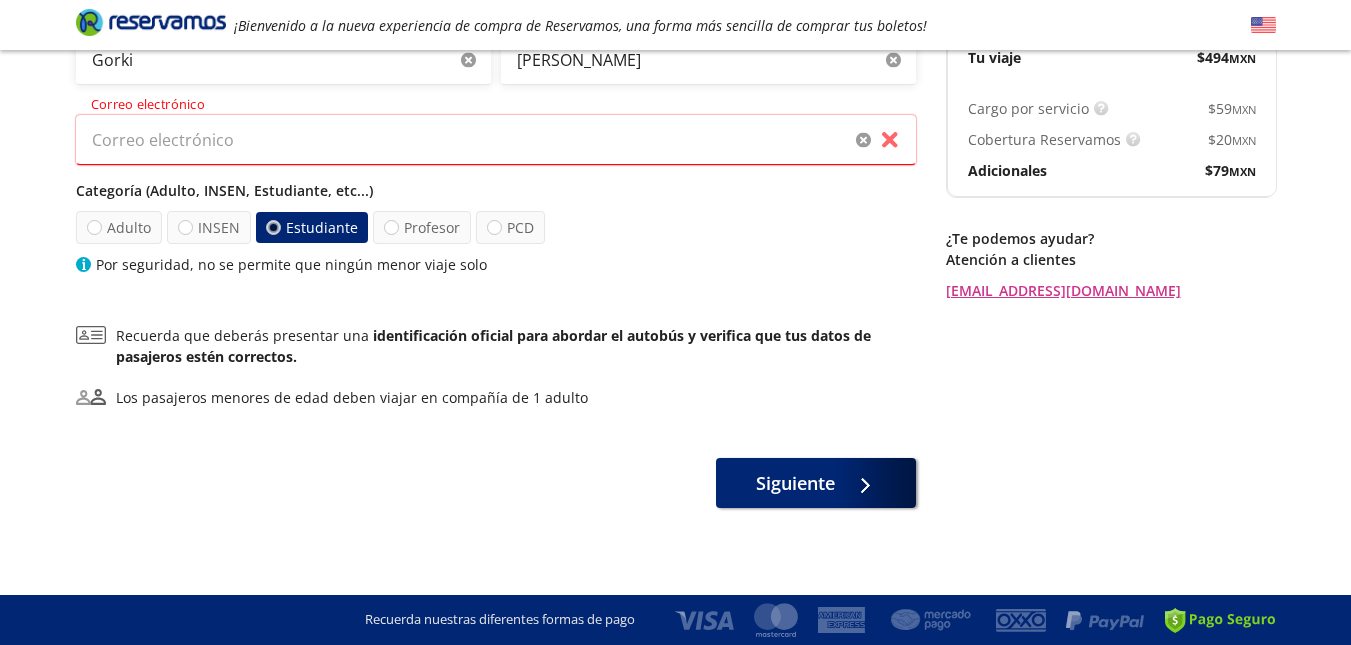 scroll, scrollTop: 267, scrollLeft: 0, axis: vertical 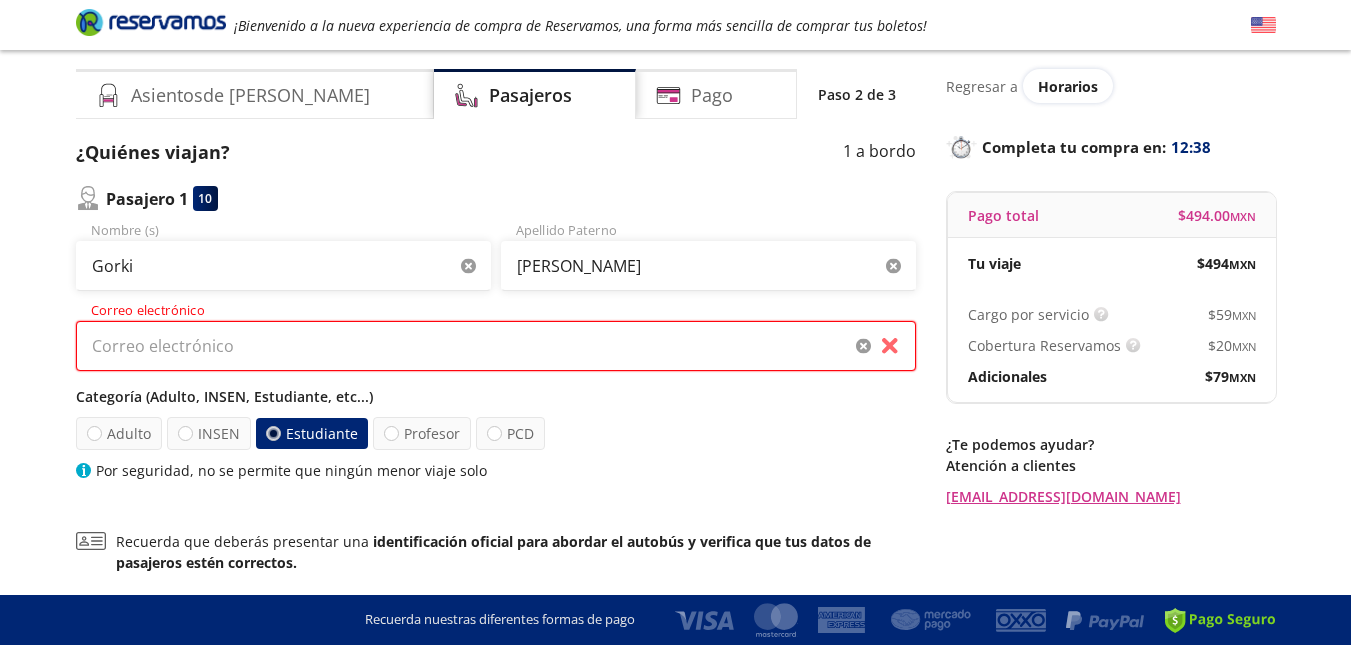 click on "Correo electrónico" at bounding box center (496, 346) 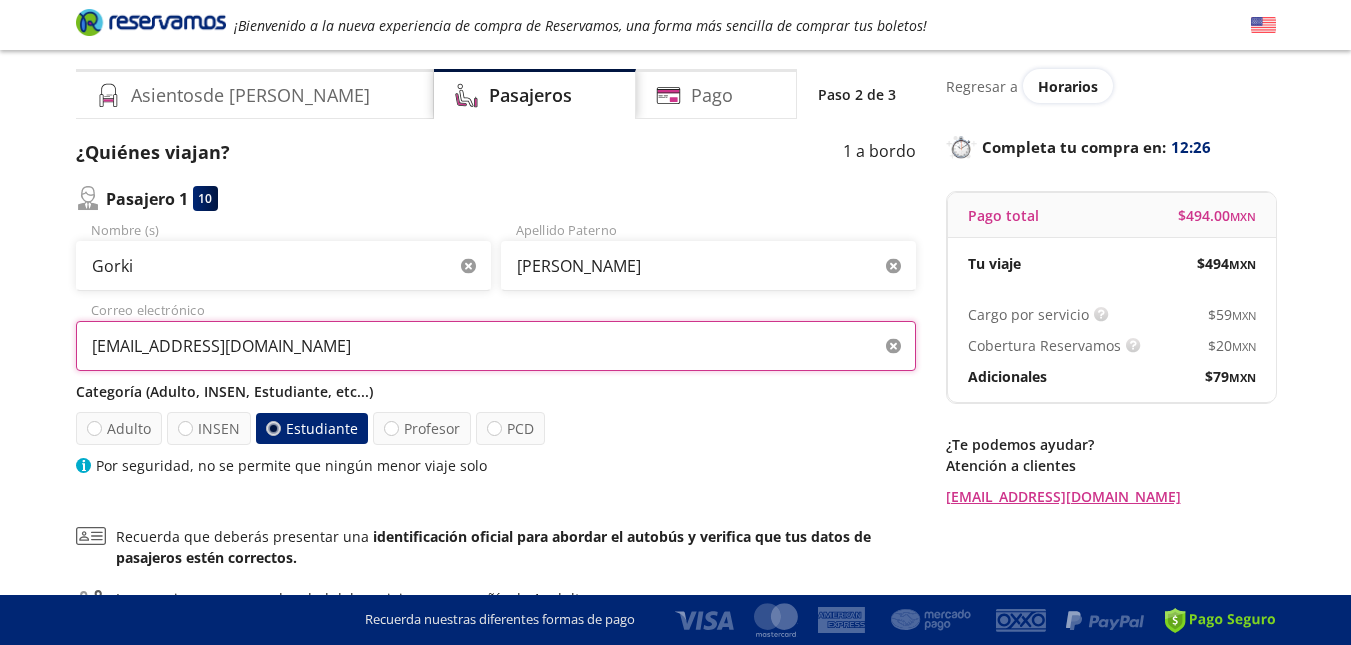 type on "[EMAIL_ADDRESS][DOMAIN_NAME]" 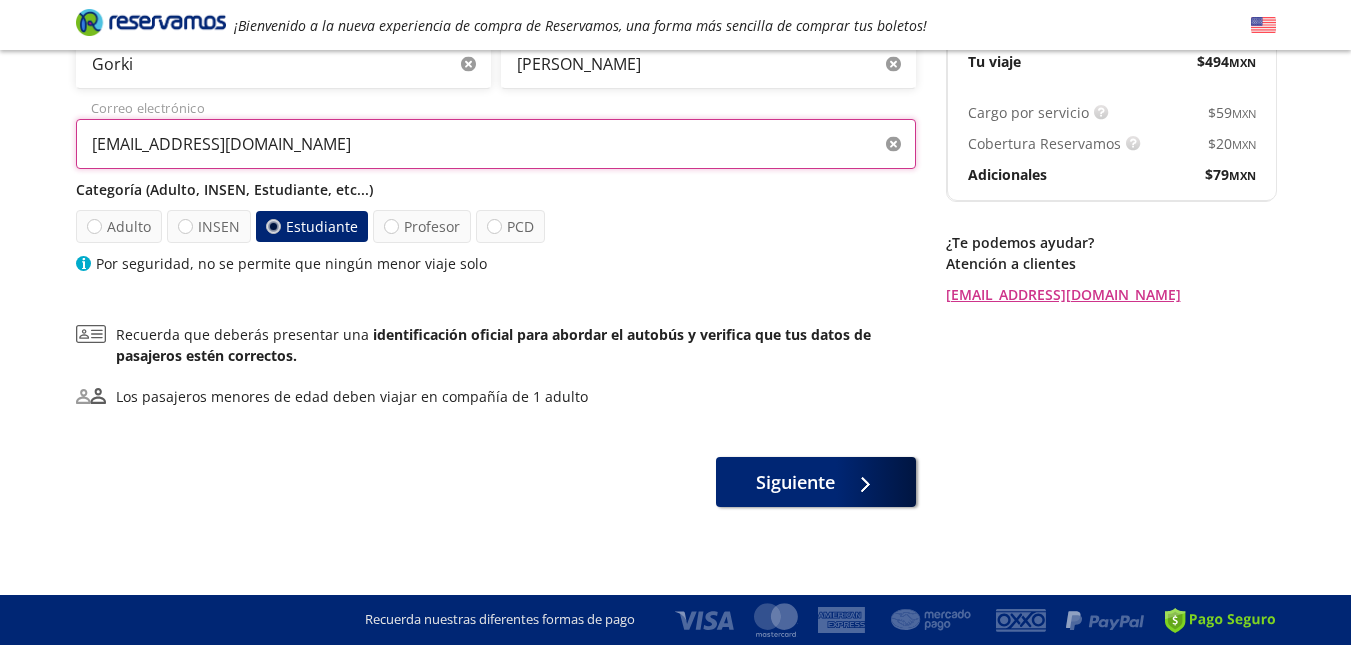 scroll, scrollTop: 263, scrollLeft: 0, axis: vertical 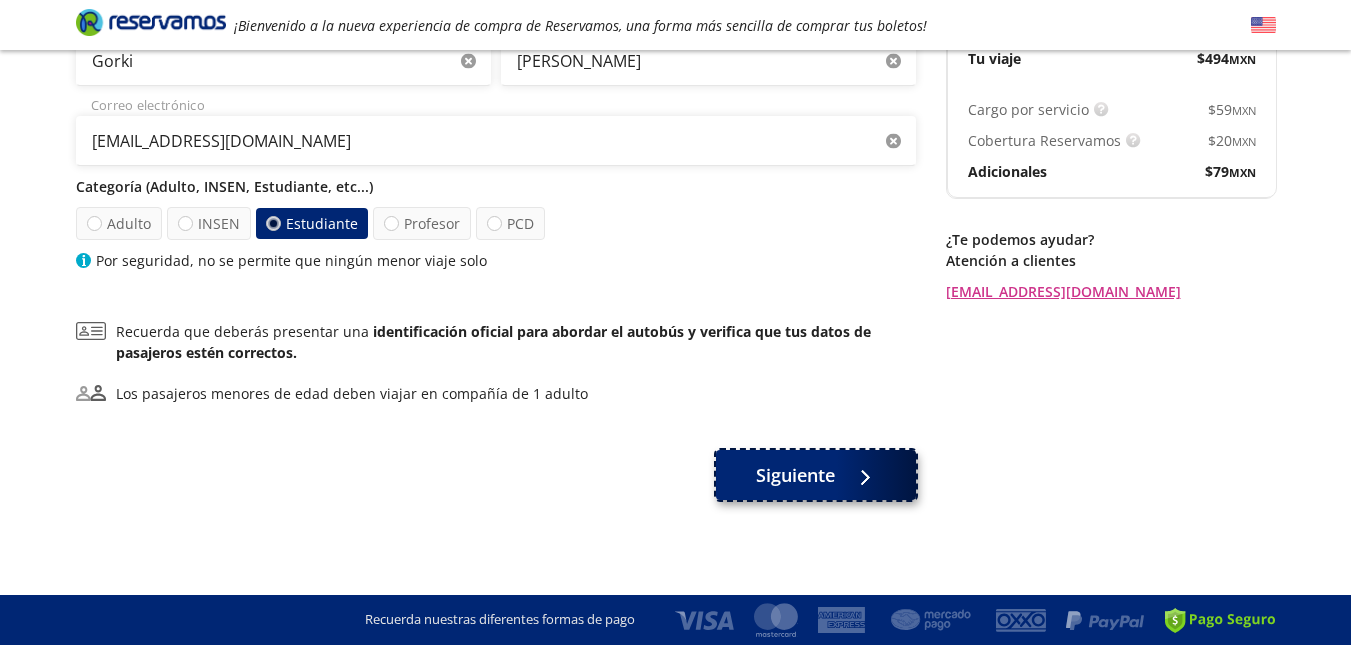 click on "Siguiente" at bounding box center [816, 475] 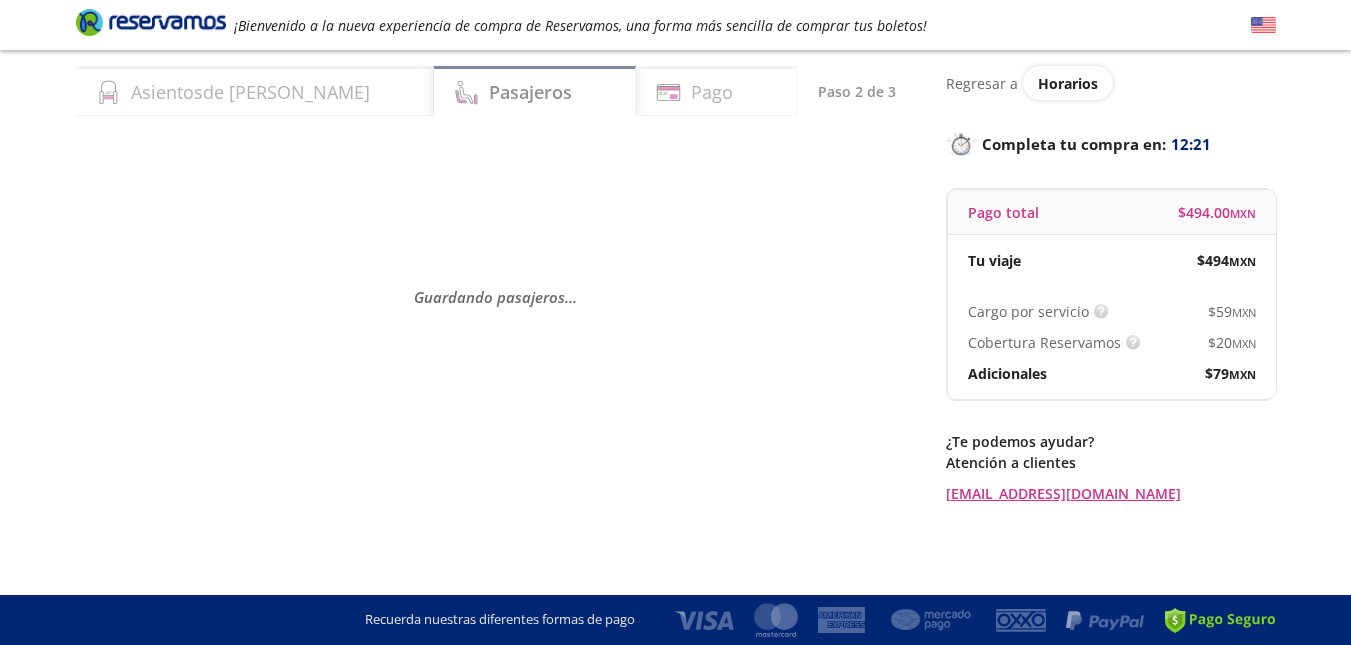 scroll, scrollTop: 0, scrollLeft: 0, axis: both 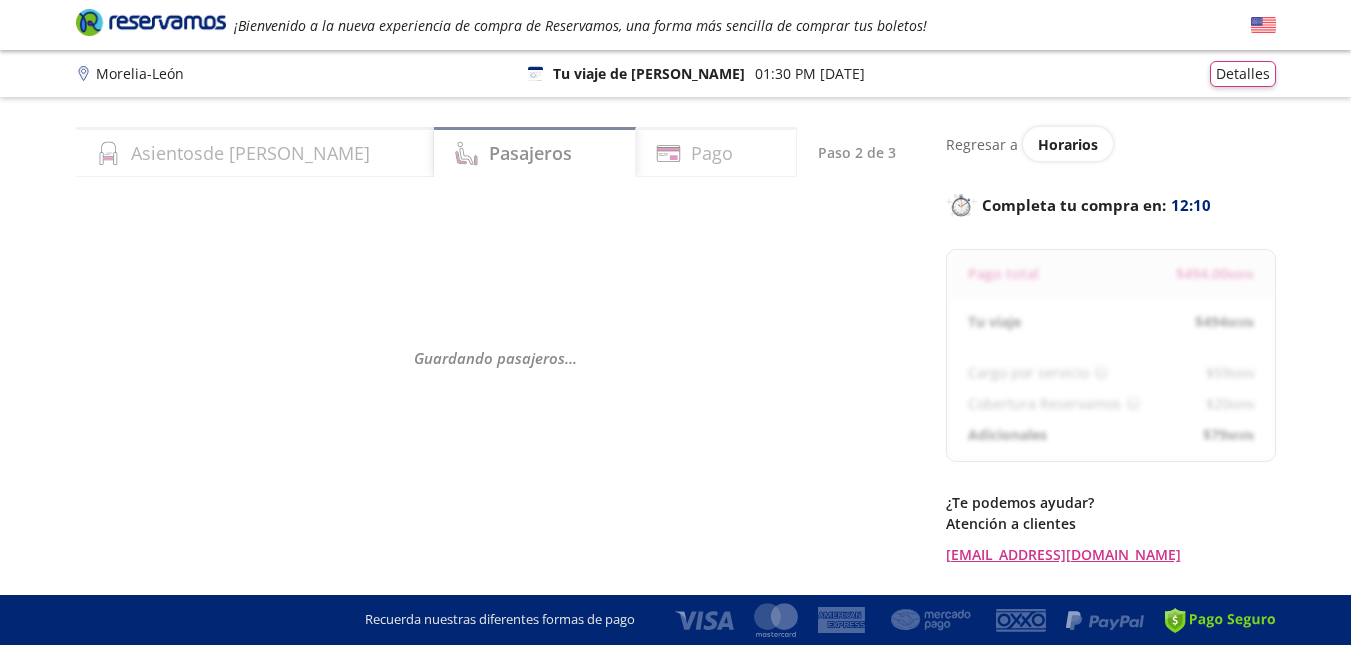 select on "MX" 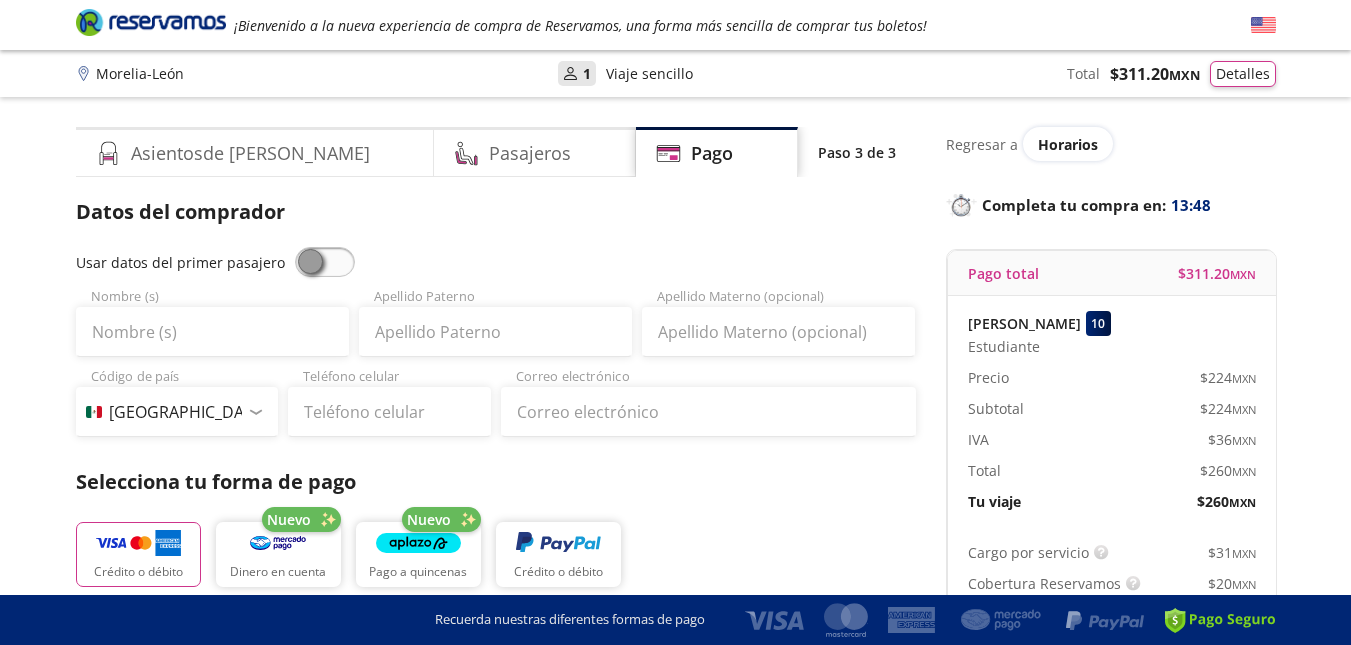 click at bounding box center (325, 262) 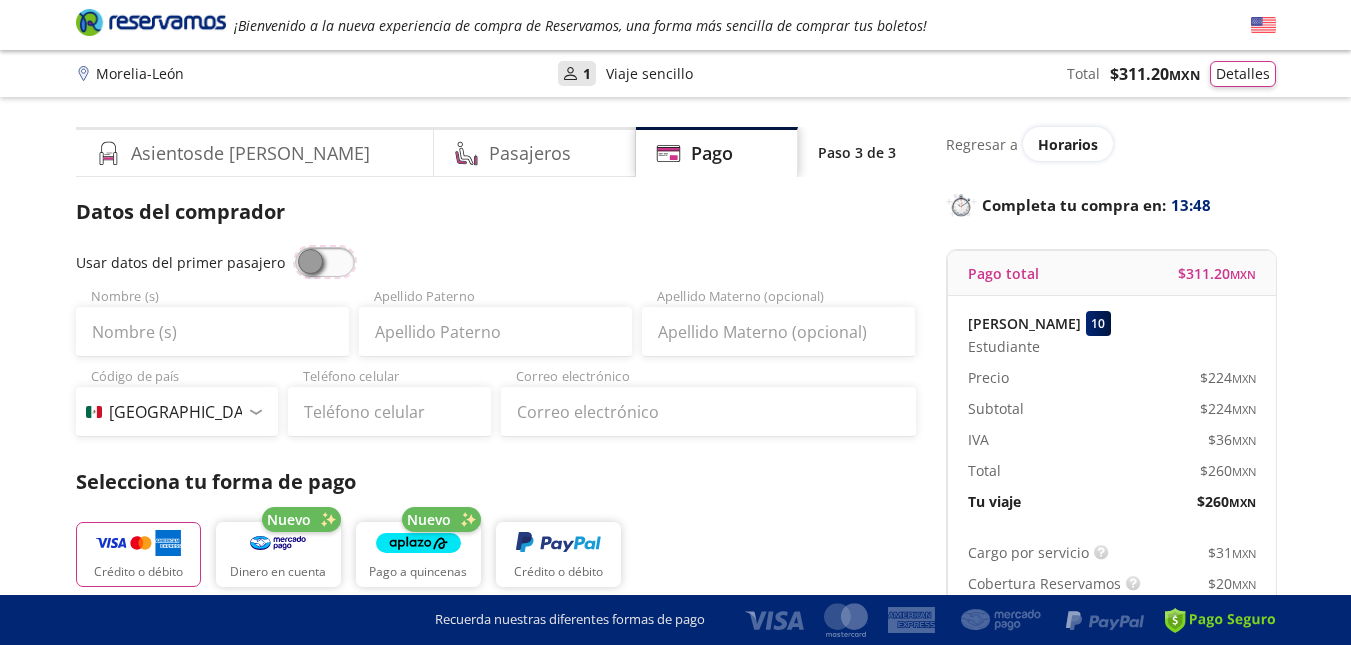 click at bounding box center [295, 247] 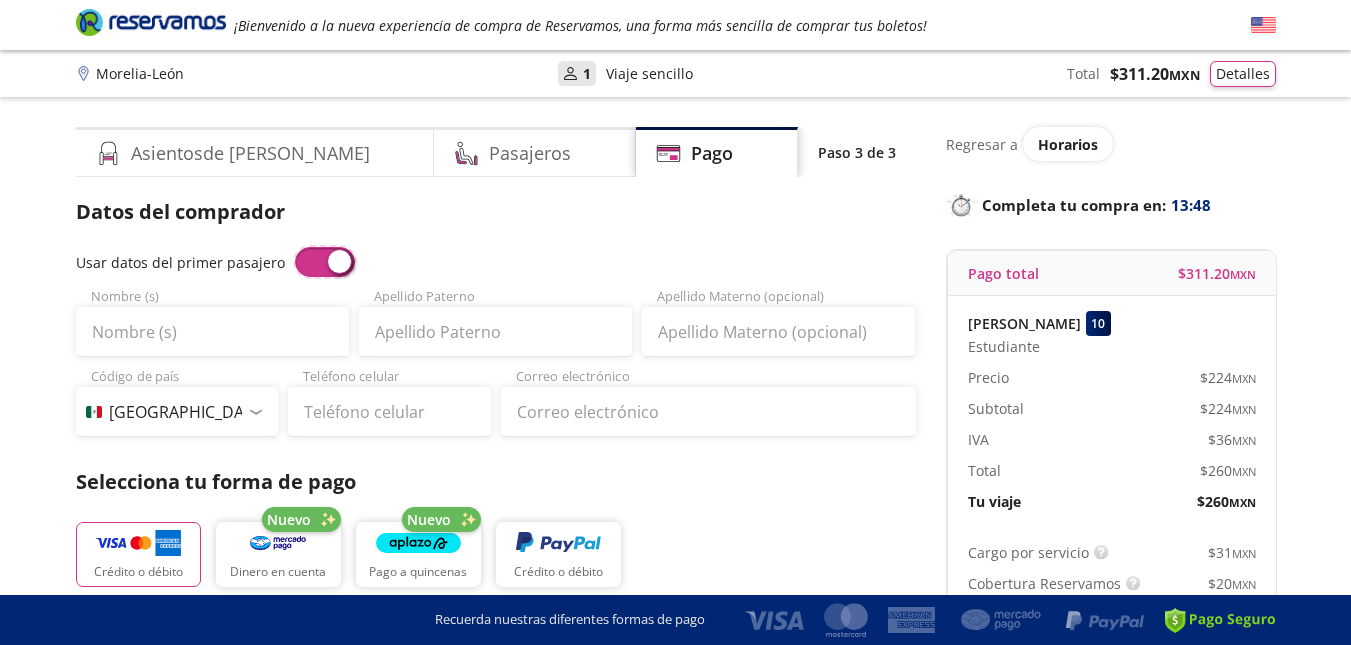 type on "Gorki" 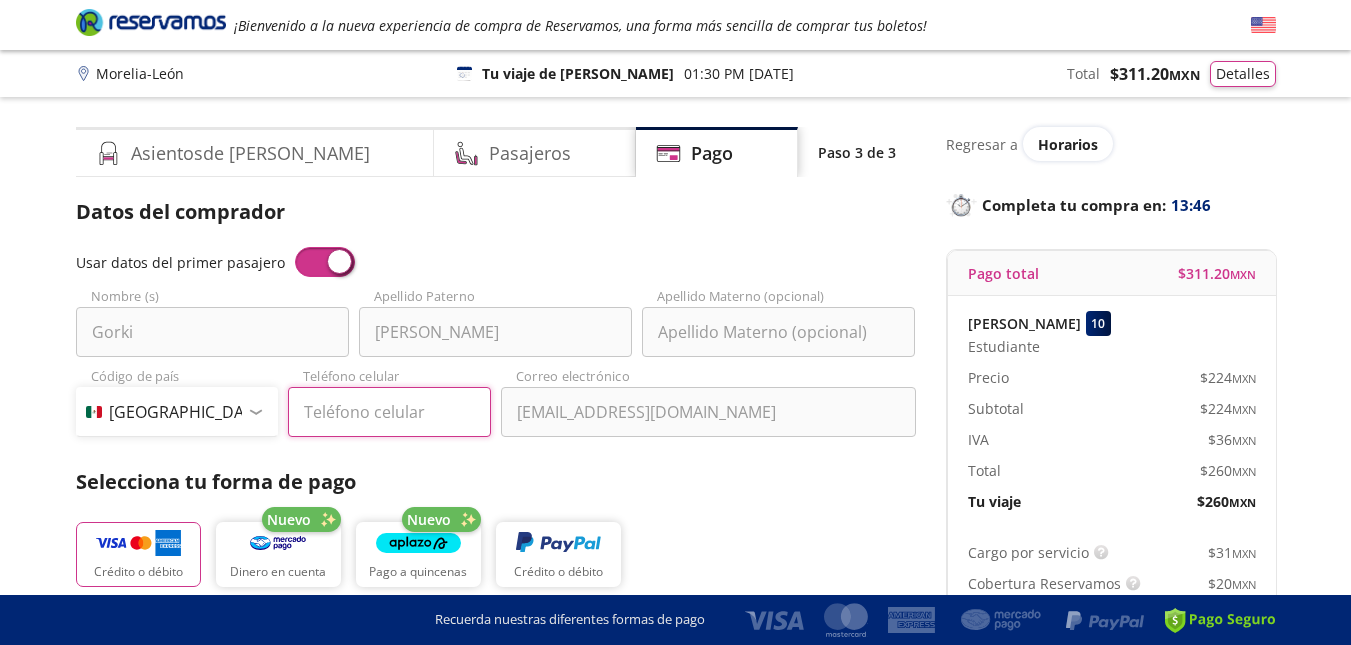 click on "Teléfono celular" at bounding box center (389, 412) 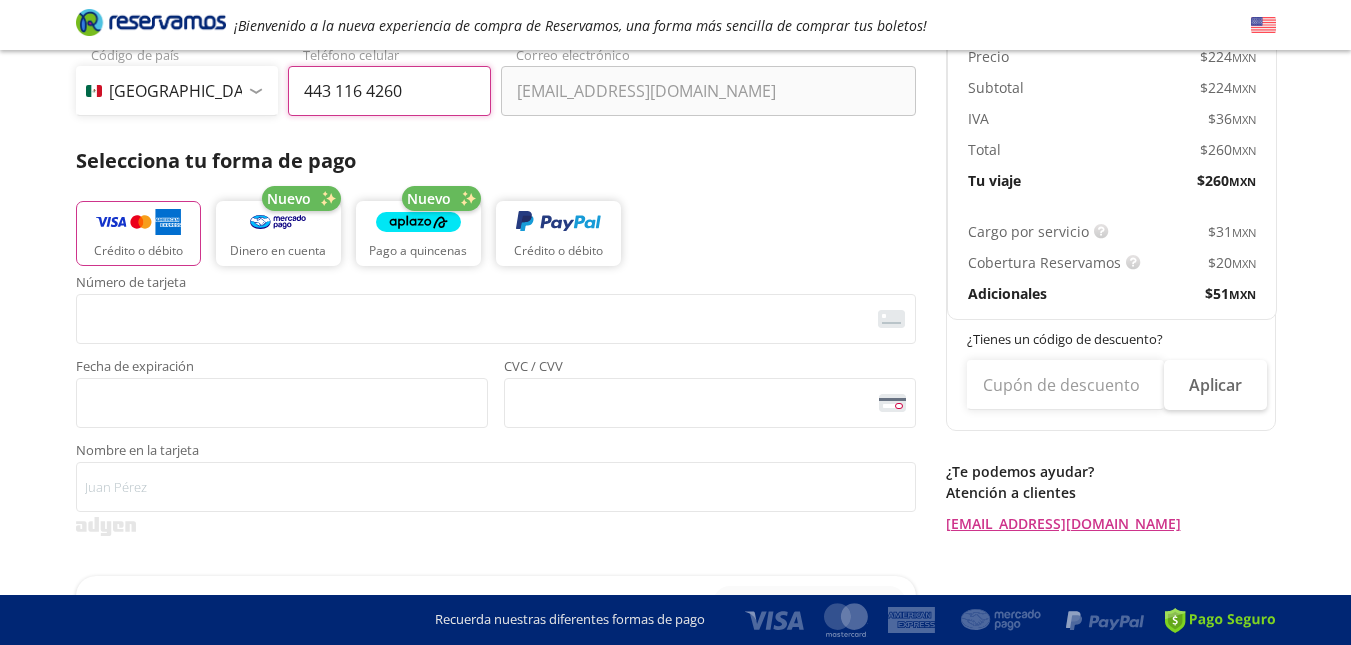 scroll, scrollTop: 342, scrollLeft: 0, axis: vertical 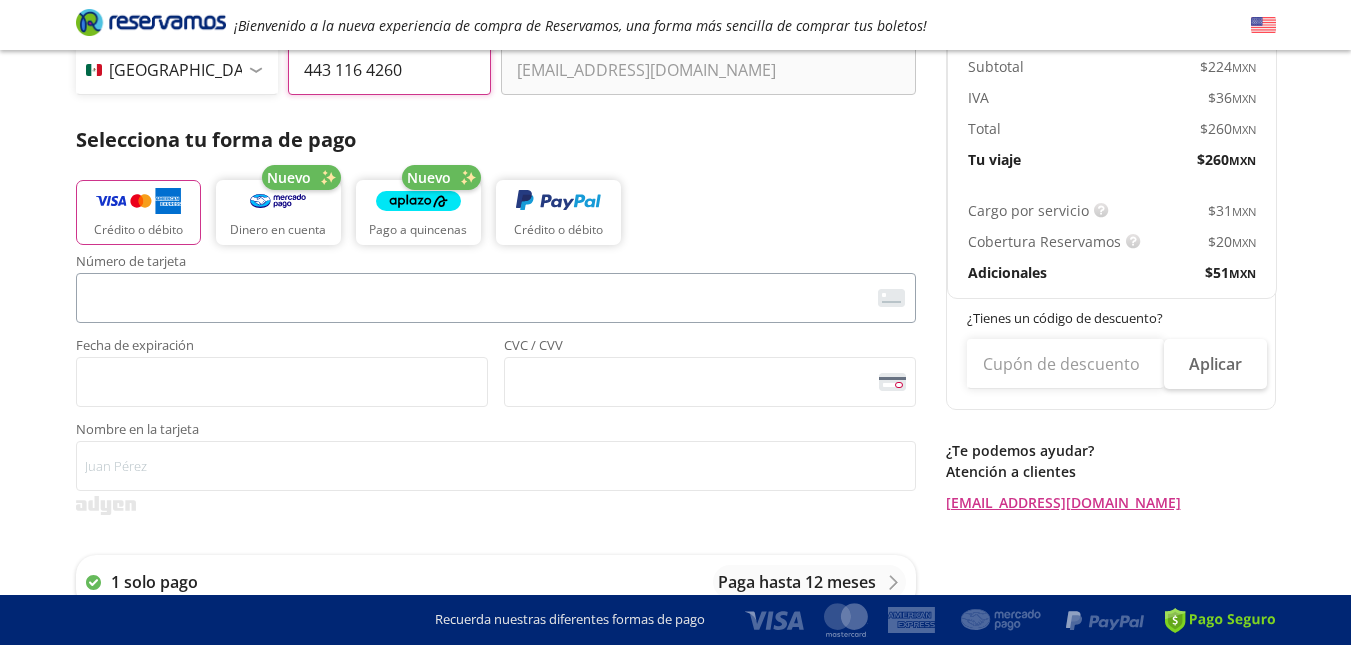 type on "443 116 4260" 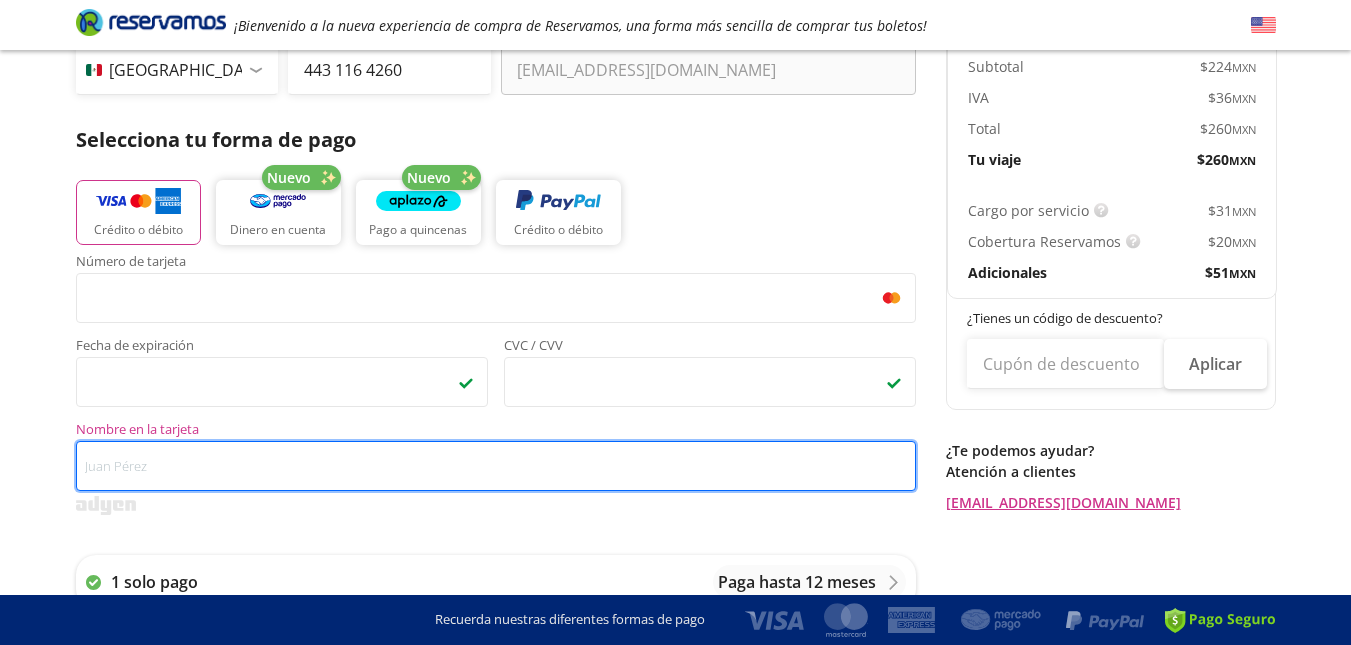 click on "Nombre en la tarjeta" at bounding box center [496, 466] 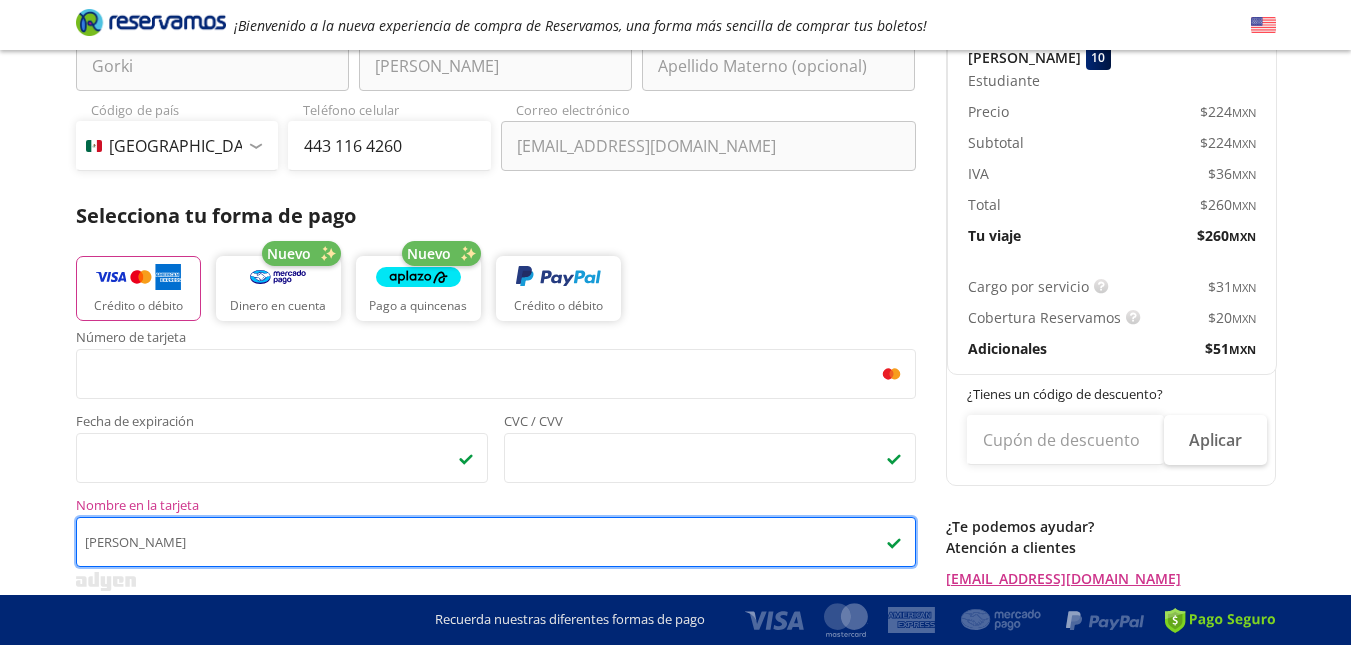 scroll, scrollTop: 252, scrollLeft: 0, axis: vertical 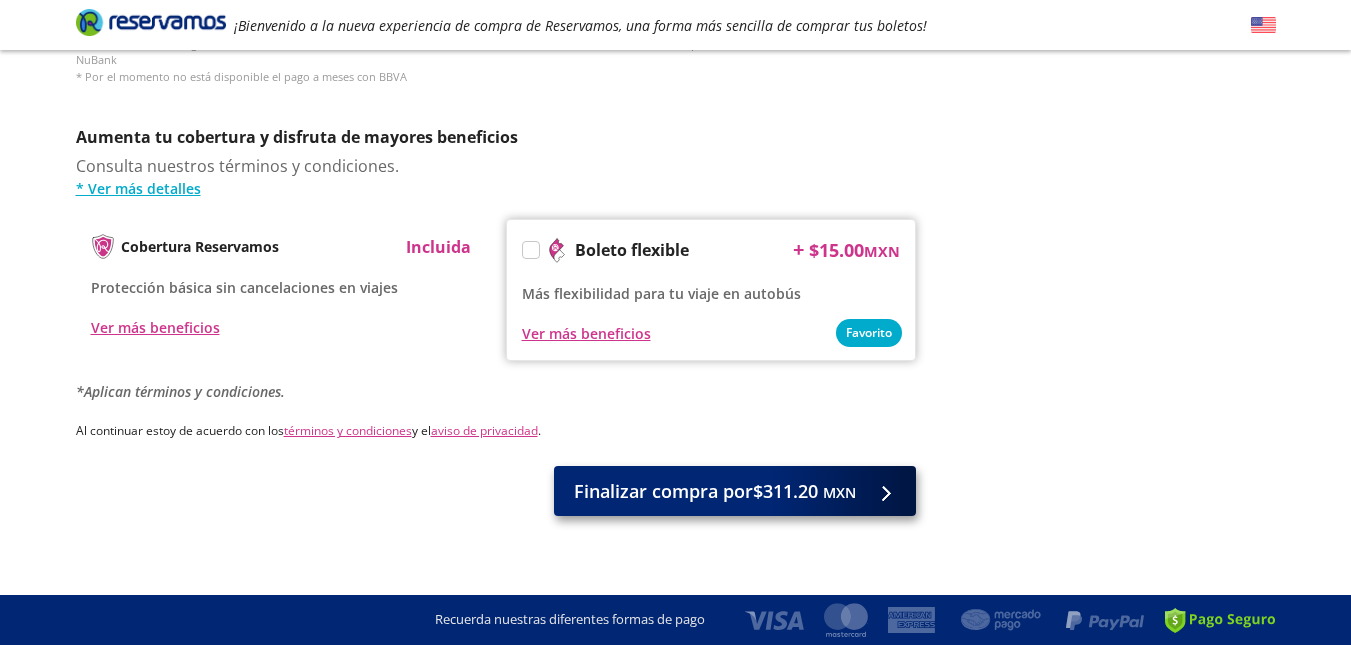 type on "Rosa Gabriela Campos Chavolla" 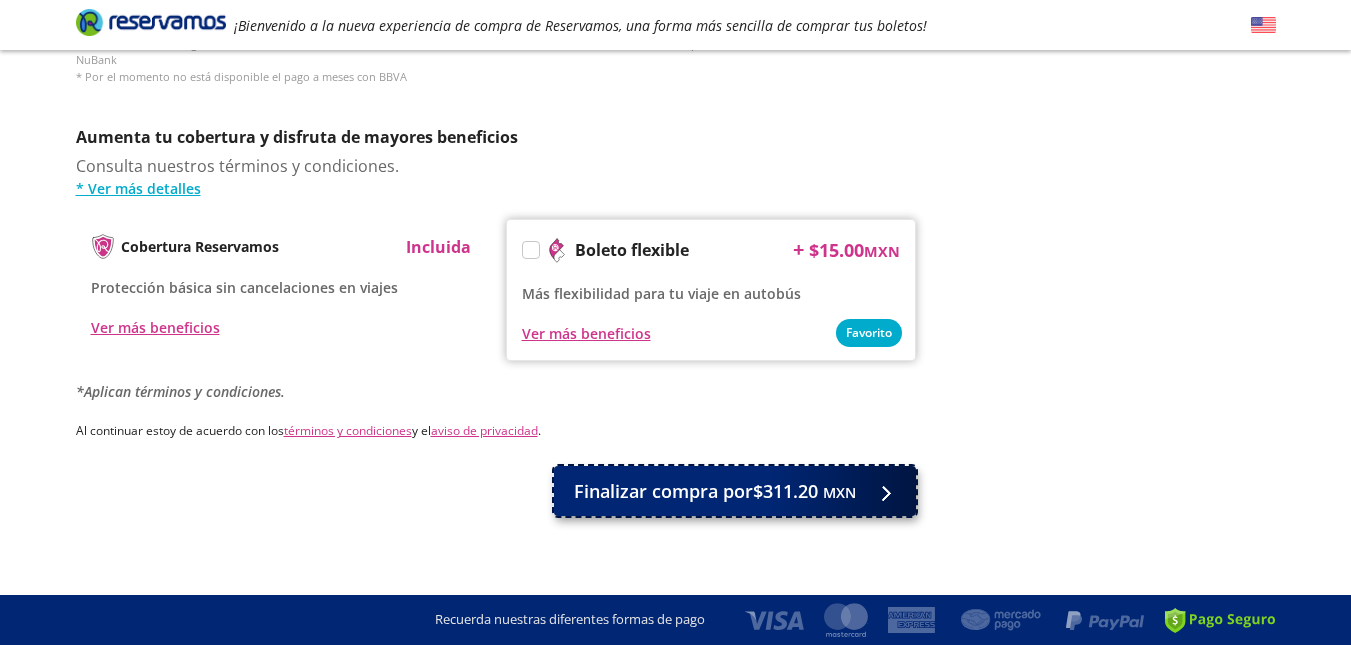click on "Finalizar compra por  $311.20   MXN" at bounding box center (735, 491) 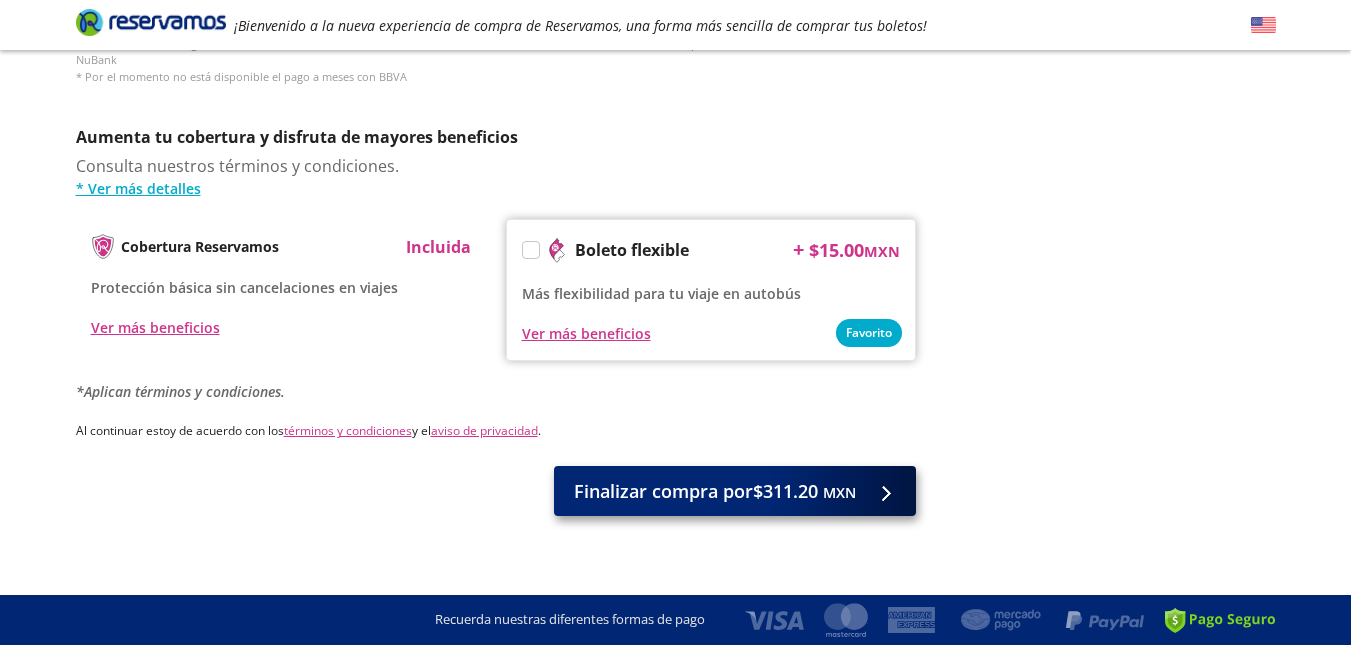 scroll, scrollTop: 0, scrollLeft: 0, axis: both 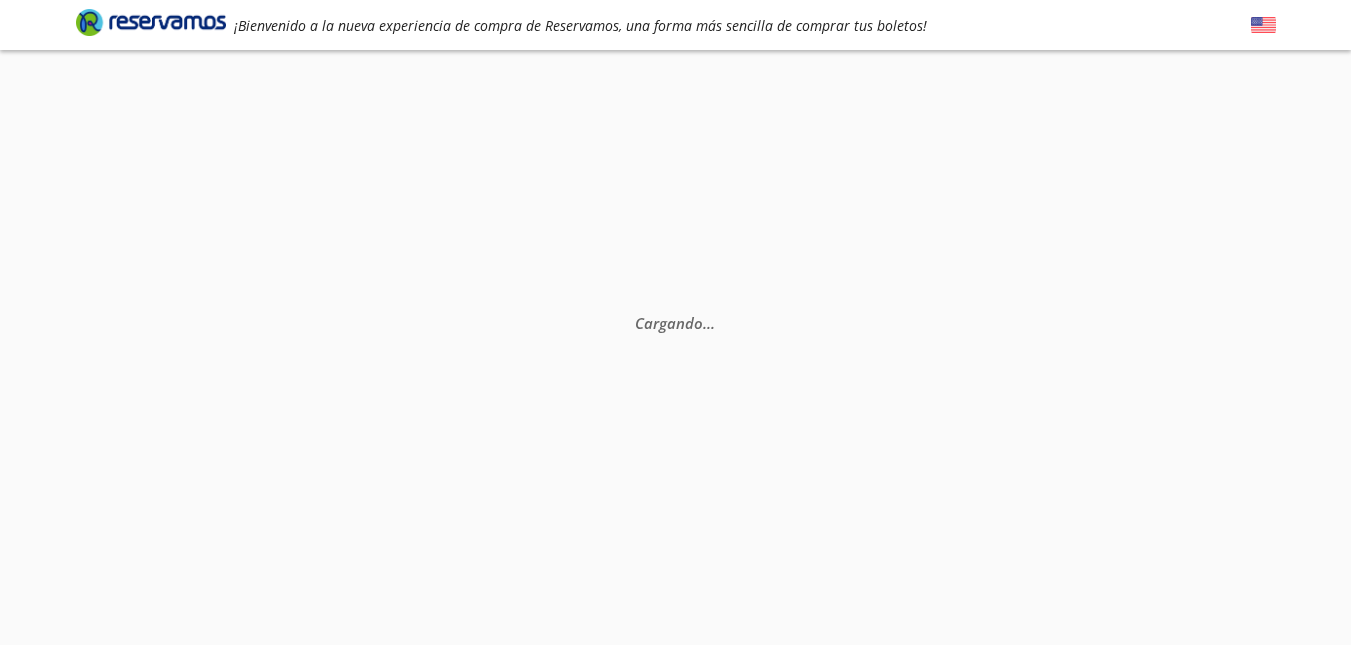 drag, startPoint x: 1347, startPoint y: 188, endPoint x: 1347, endPoint y: 223, distance: 35 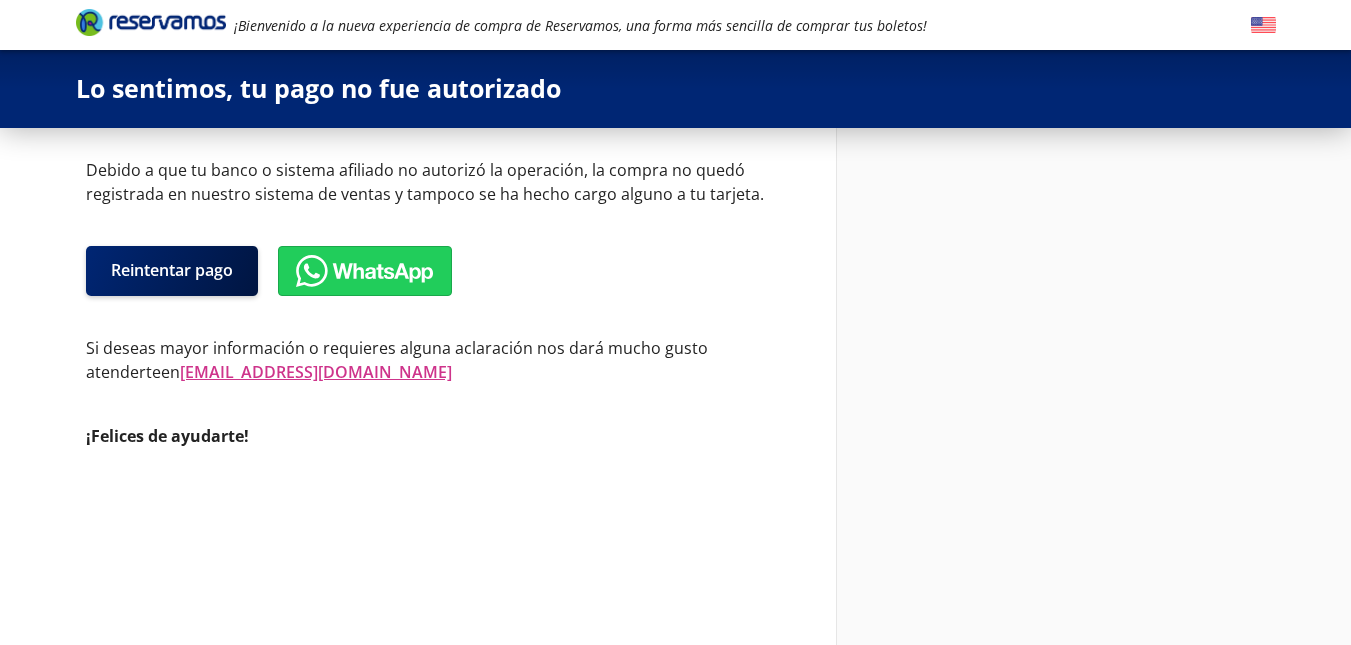 scroll, scrollTop: 0, scrollLeft: 0, axis: both 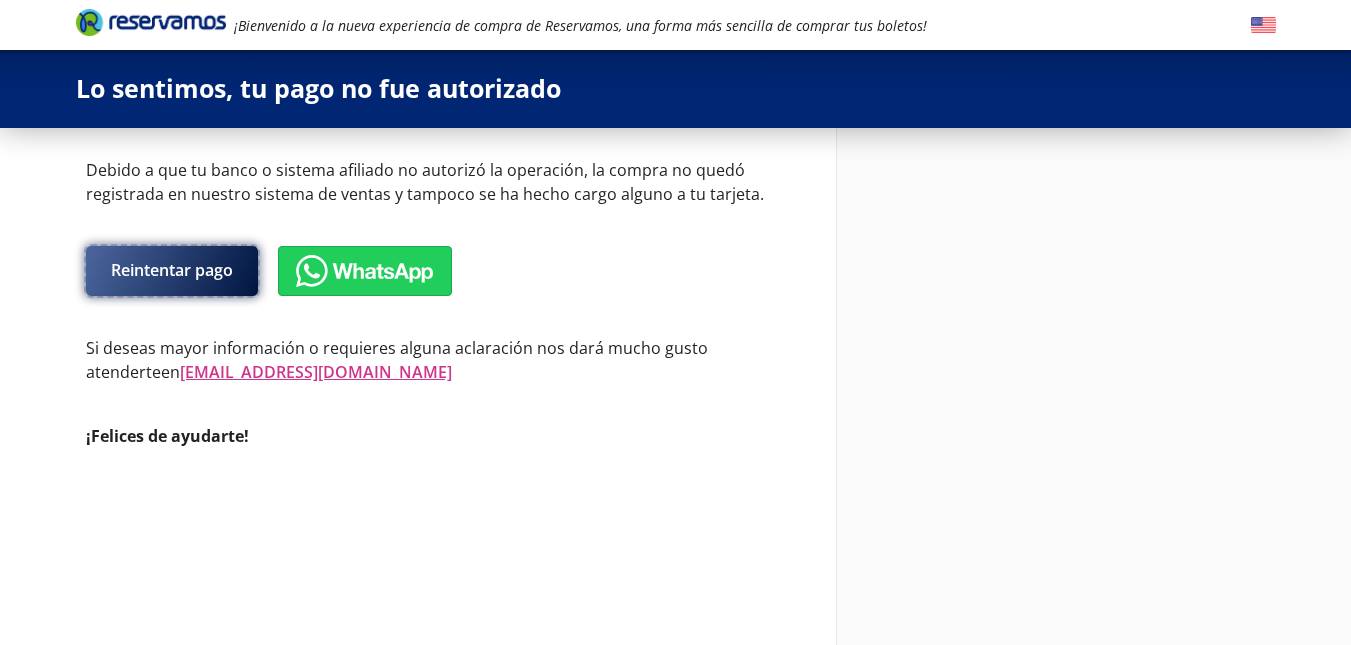 click on "Reintentar pago" at bounding box center [172, 271] 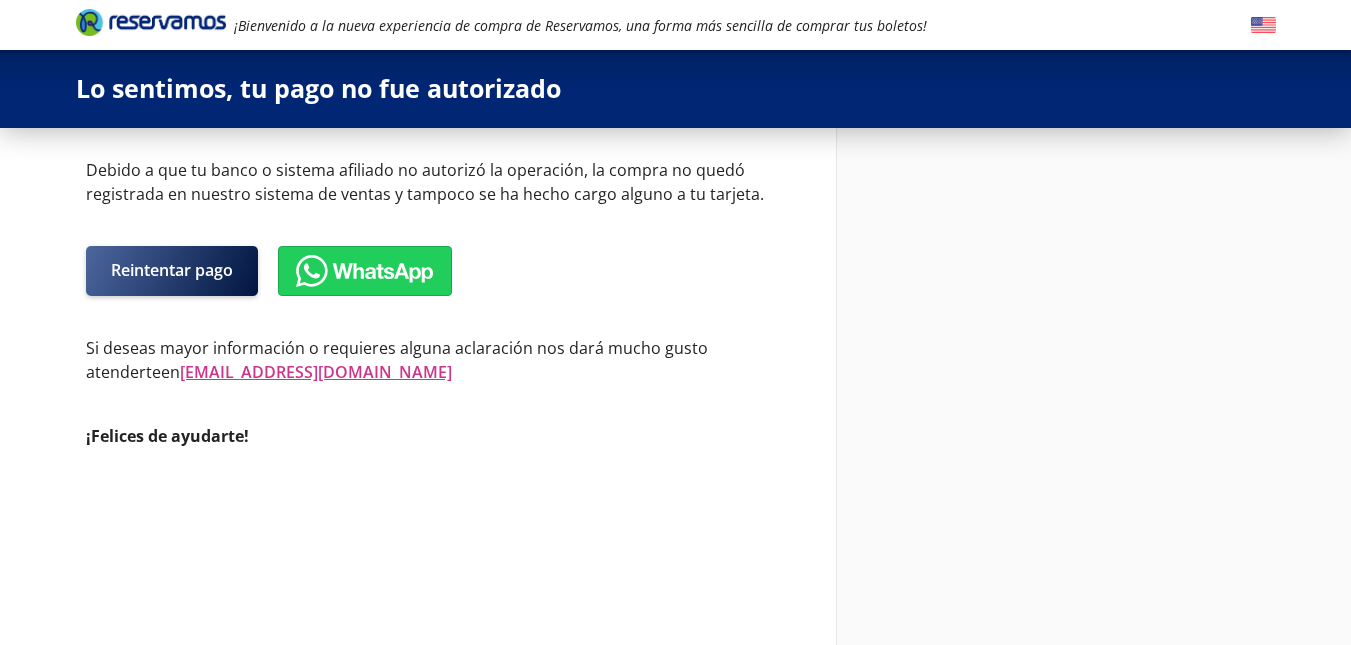 select on "MX" 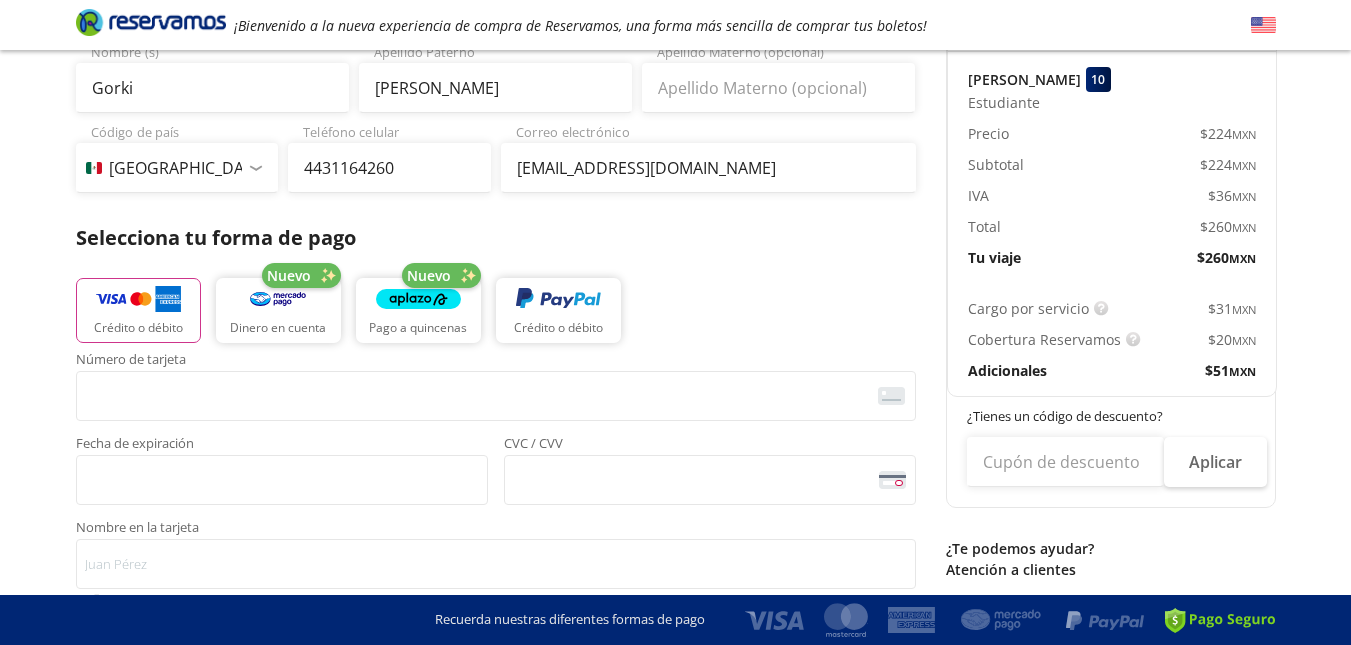 scroll, scrollTop: 250, scrollLeft: 0, axis: vertical 